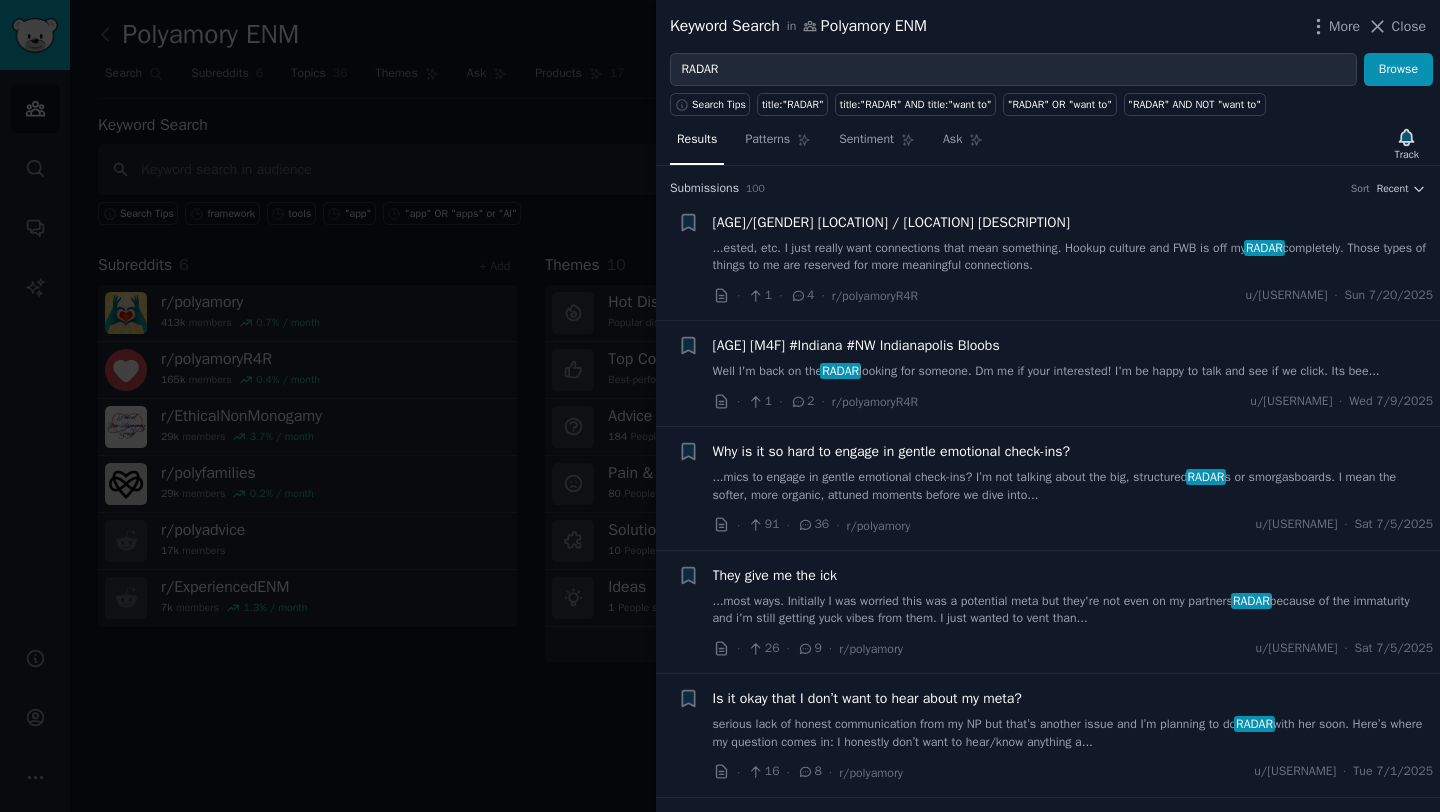 scroll, scrollTop: 0, scrollLeft: 0, axis: both 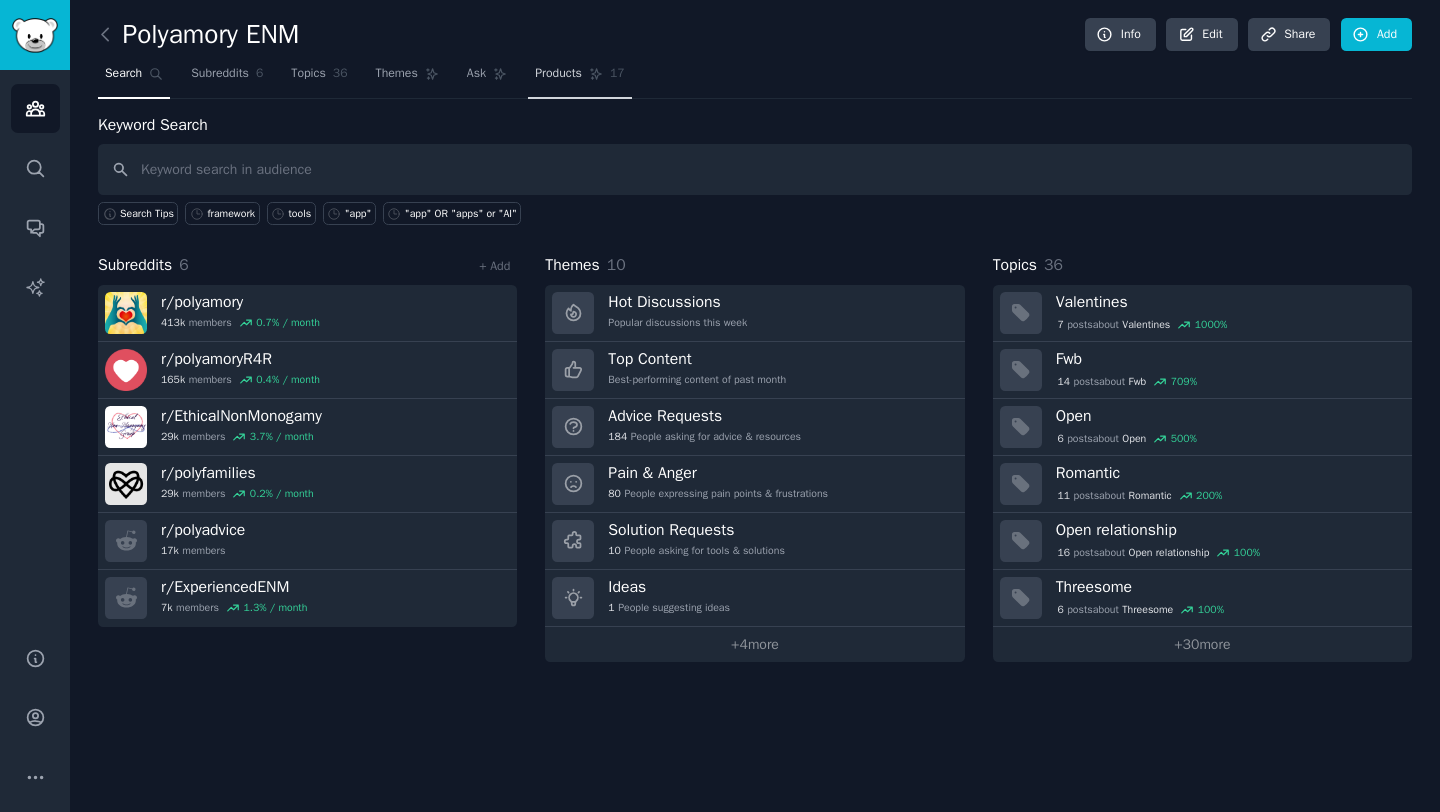 click on "Products" at bounding box center [558, 74] 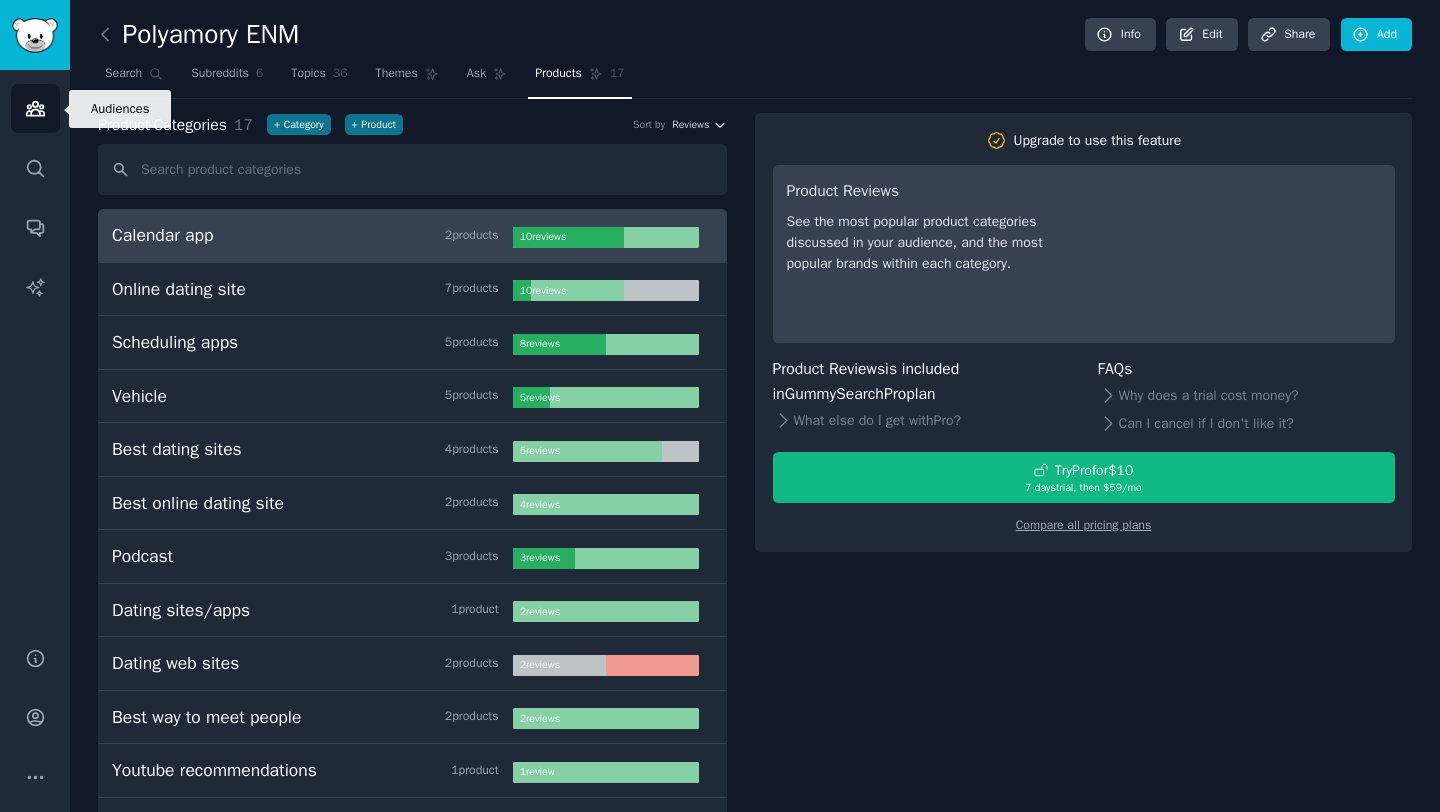 click 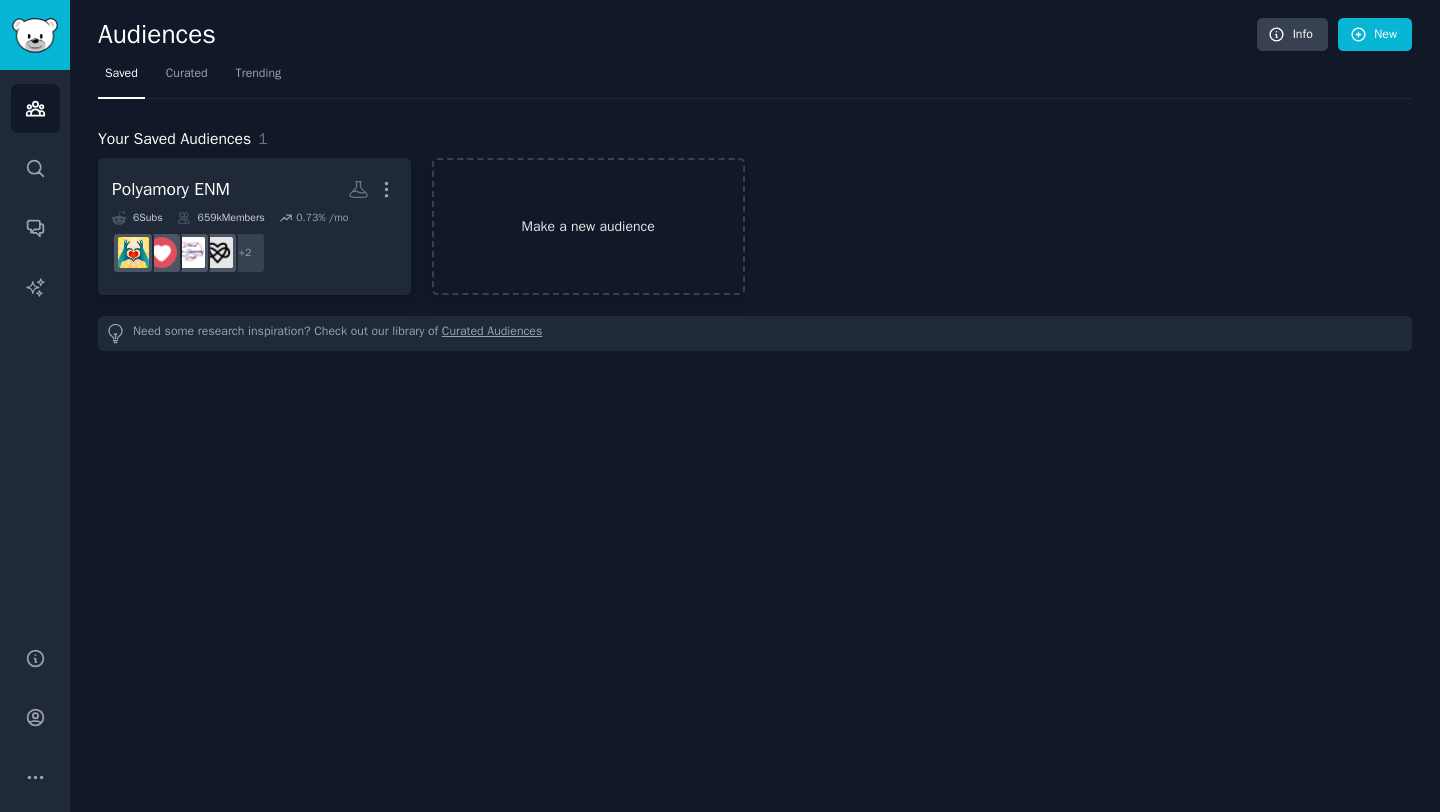 click on "Make a new audience" at bounding box center (588, 226) 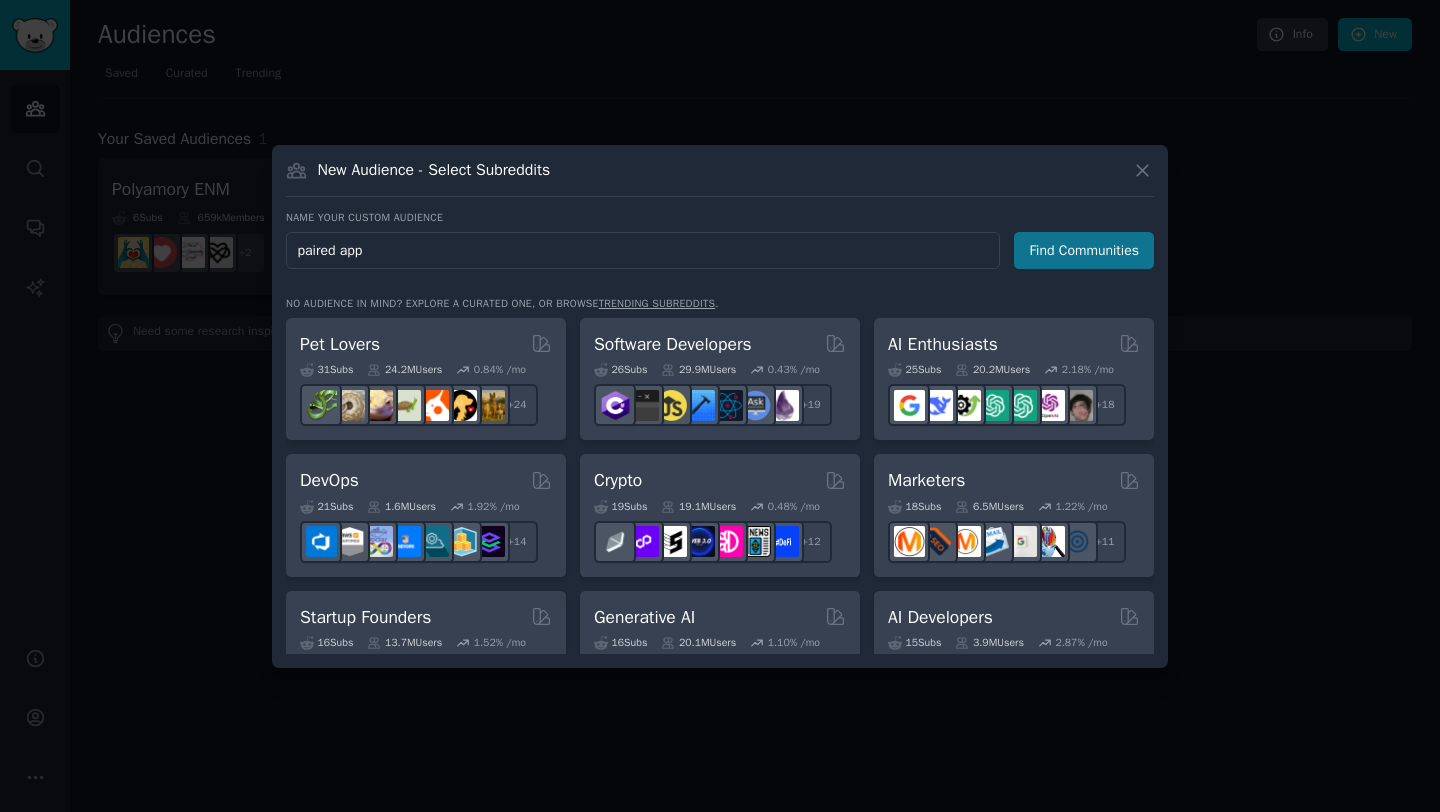 type on "paired app" 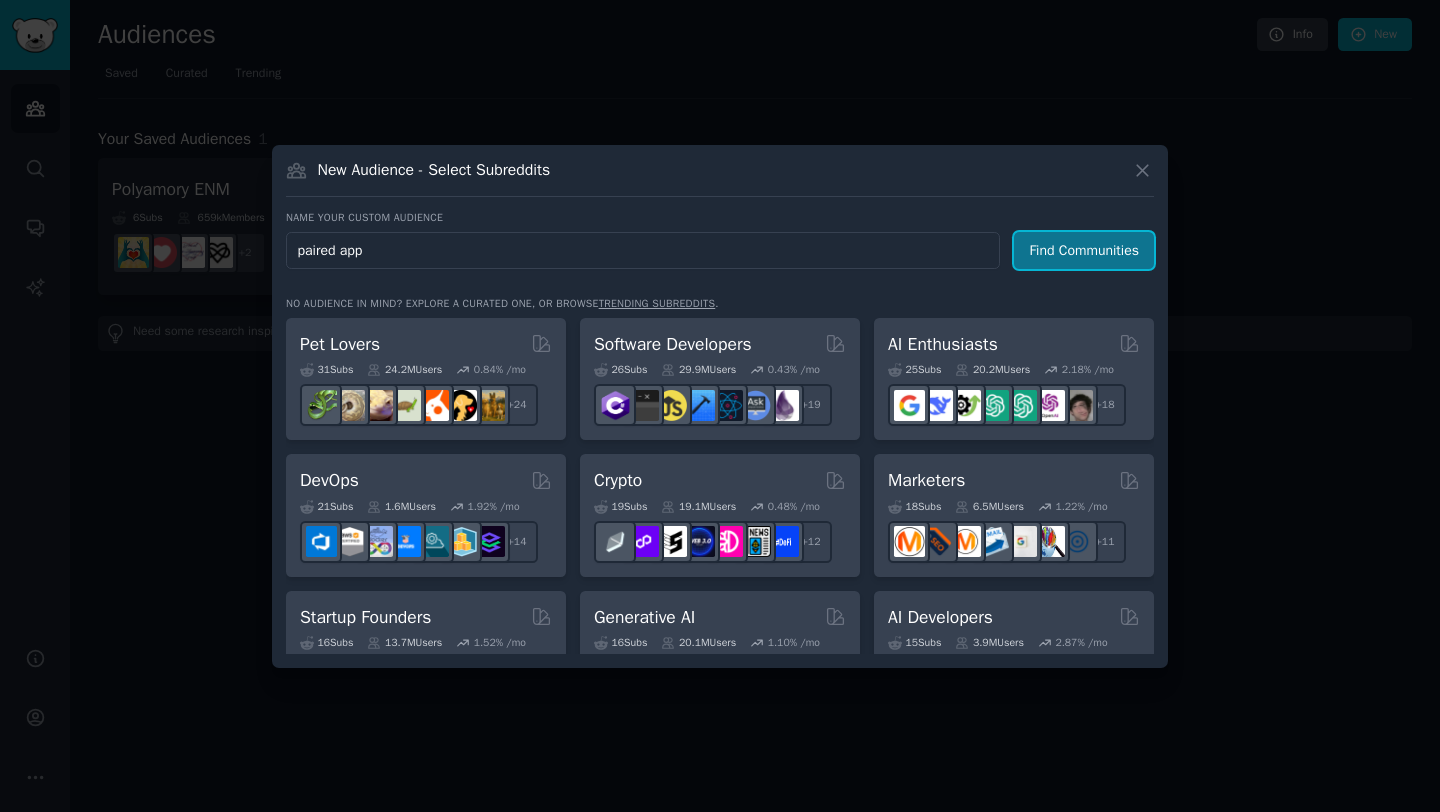 click on "Find Communities" at bounding box center (1084, 250) 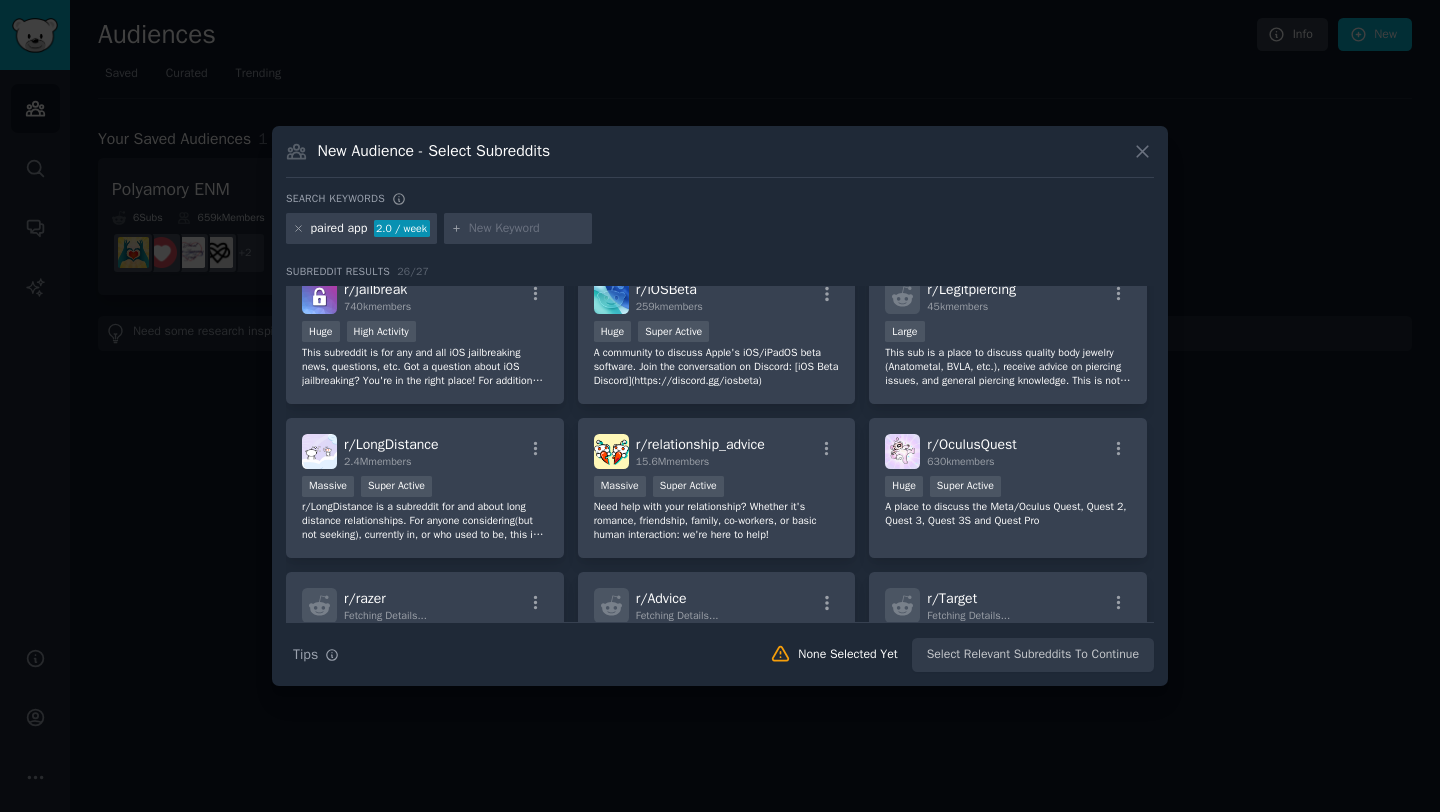 scroll, scrollTop: 354, scrollLeft: 0, axis: vertical 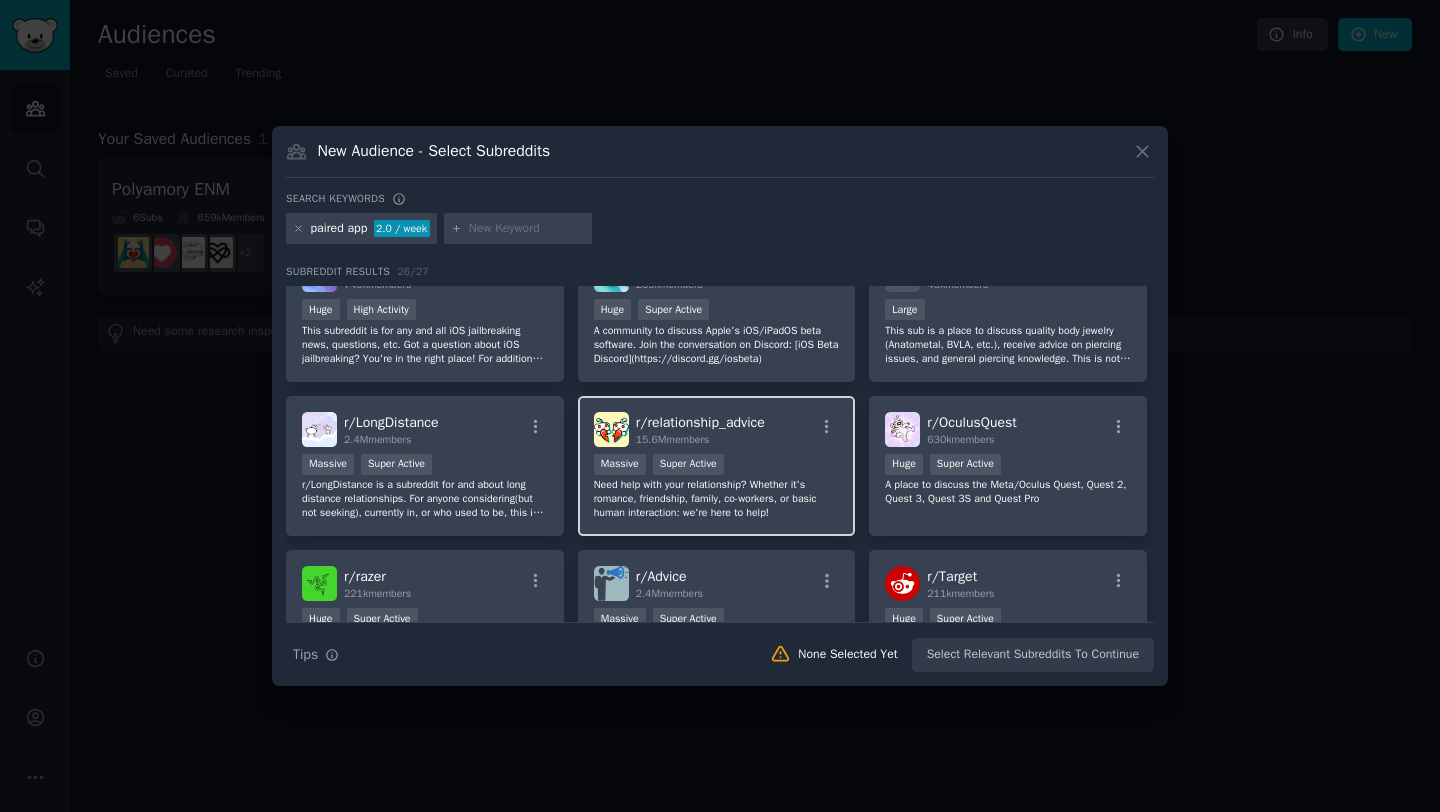 click on "r/ relationship_advice 15.6M  members Massive Super Active Need help with your relationship? Whether it's romance, friendship, family, co-workers, or basic human interaction: we're here to help!" at bounding box center (717, 466) 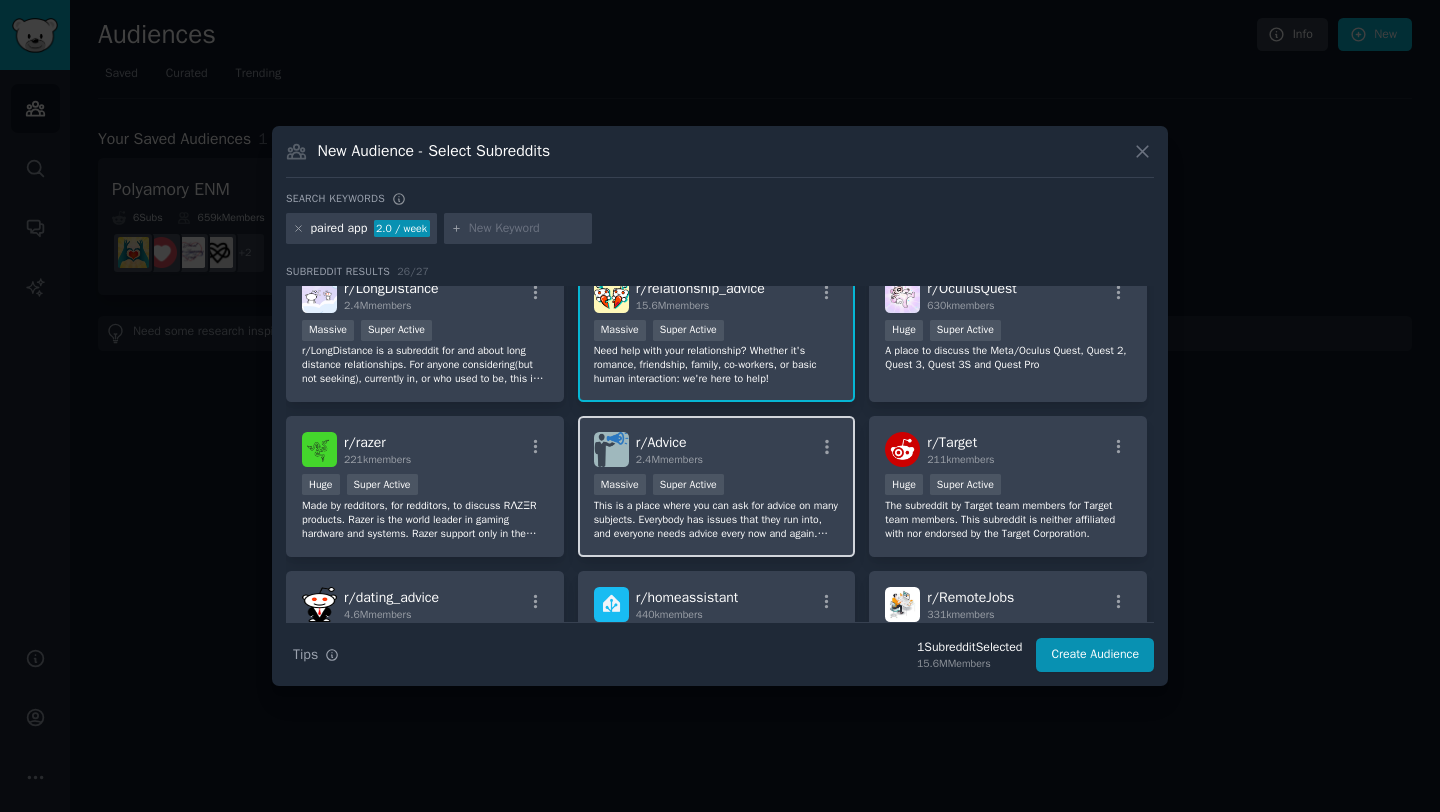 scroll, scrollTop: 489, scrollLeft: 0, axis: vertical 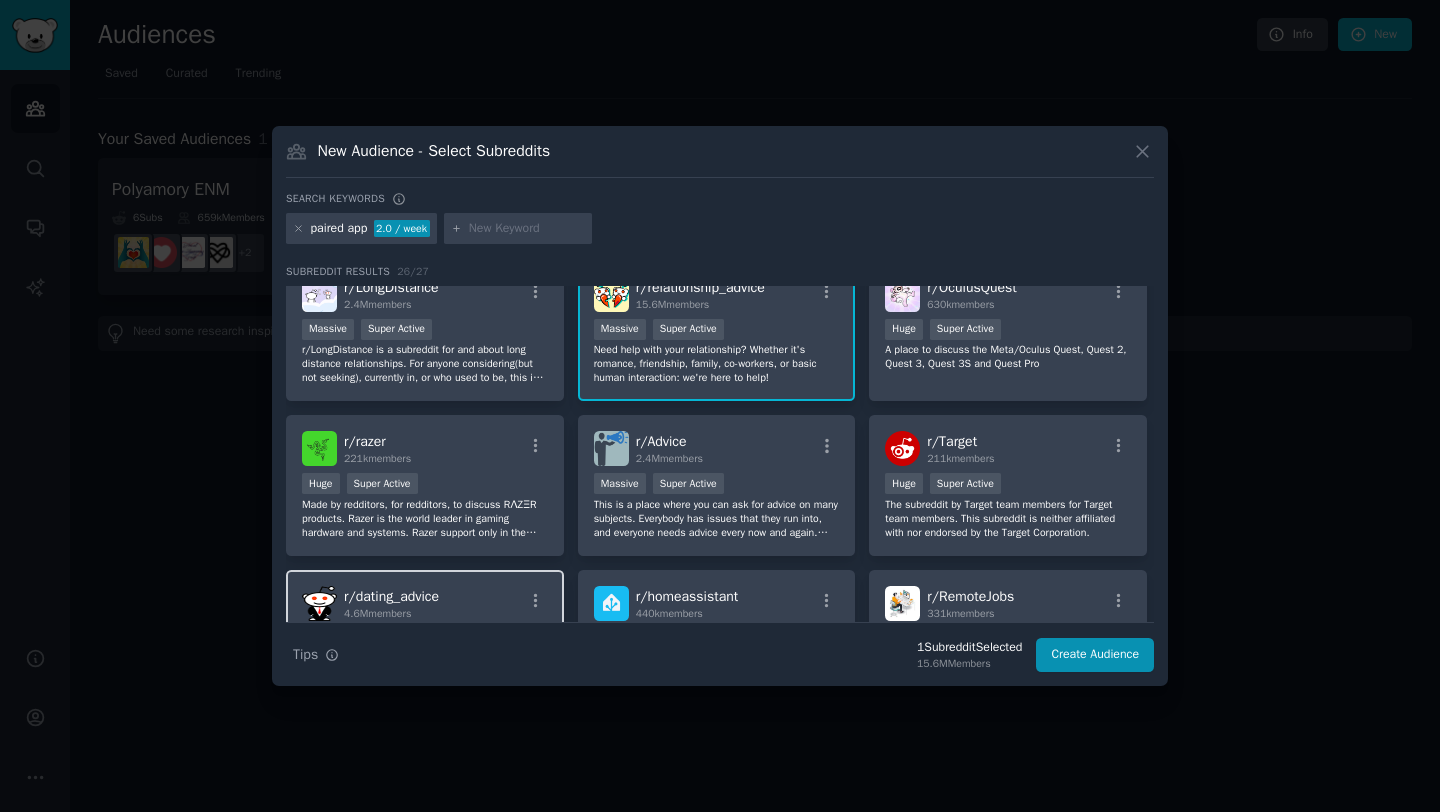 click on "r/ dating_advice 4.6M  members Massive Super Active this sub is for advice about specific dating situations not general debates.  posts about relationships longer than 6 months post go to r/relationship_advice or if you are married post to r/marriage" at bounding box center (425, 640) 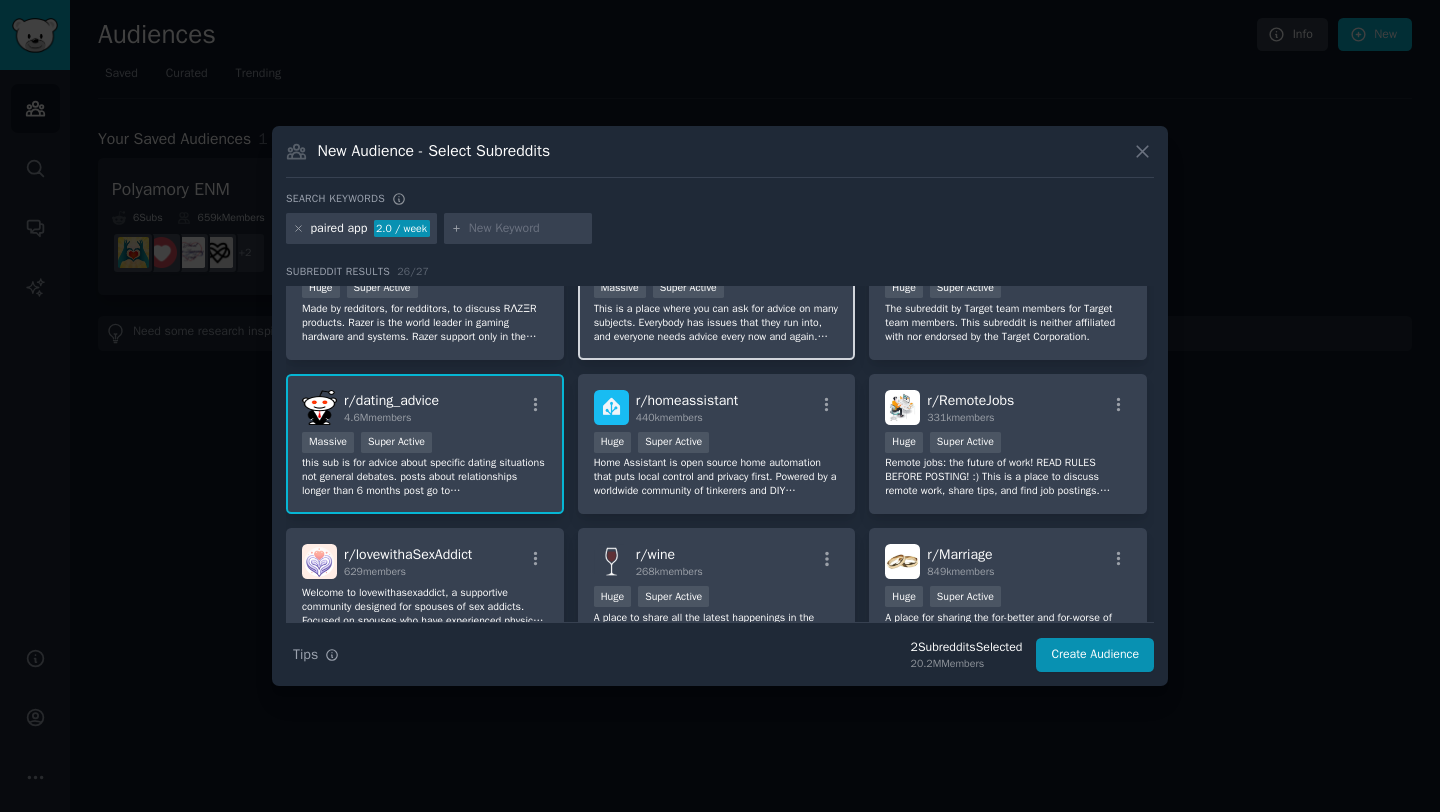 scroll, scrollTop: 713, scrollLeft: 0, axis: vertical 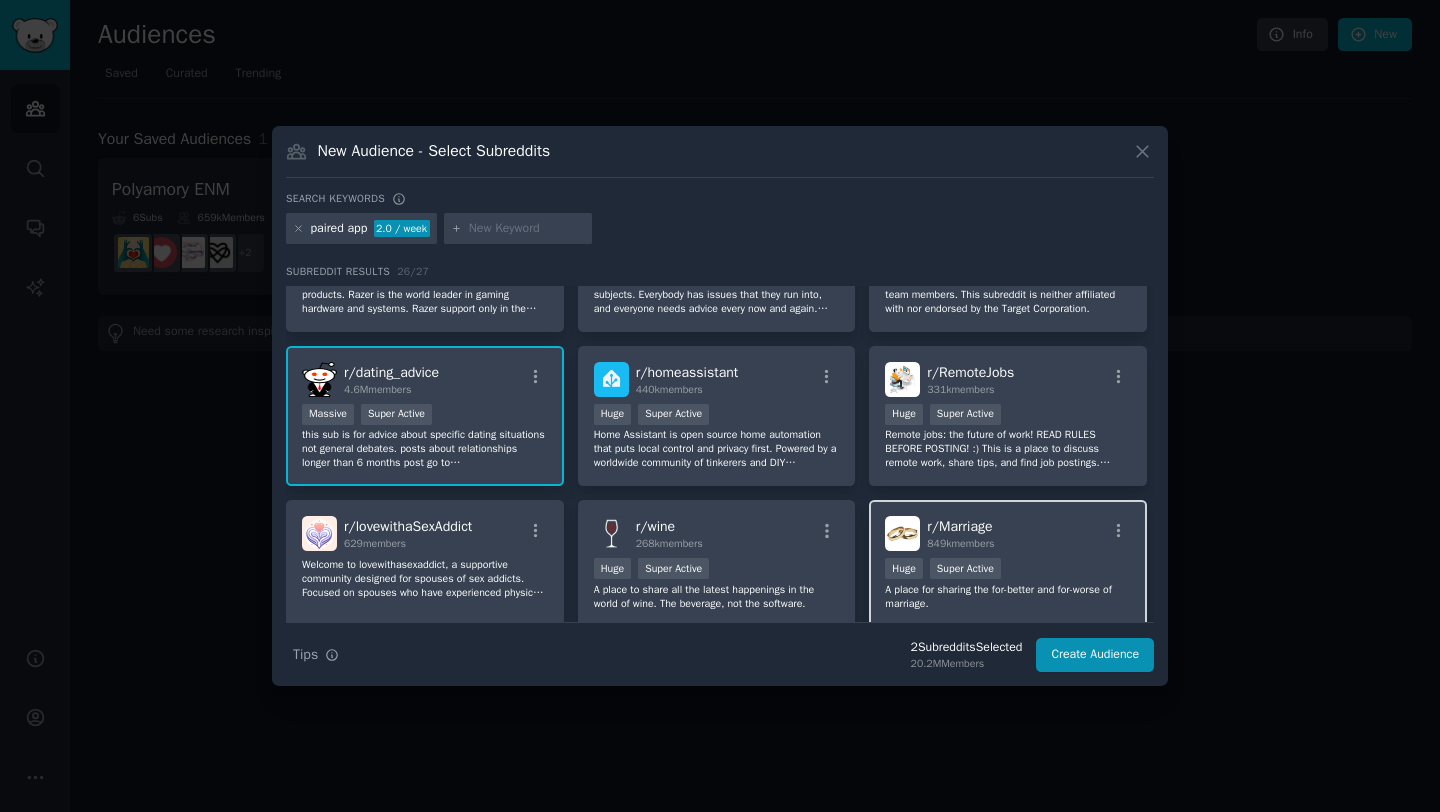 click on "r/ Marriage 849k  members" at bounding box center [960, 533] 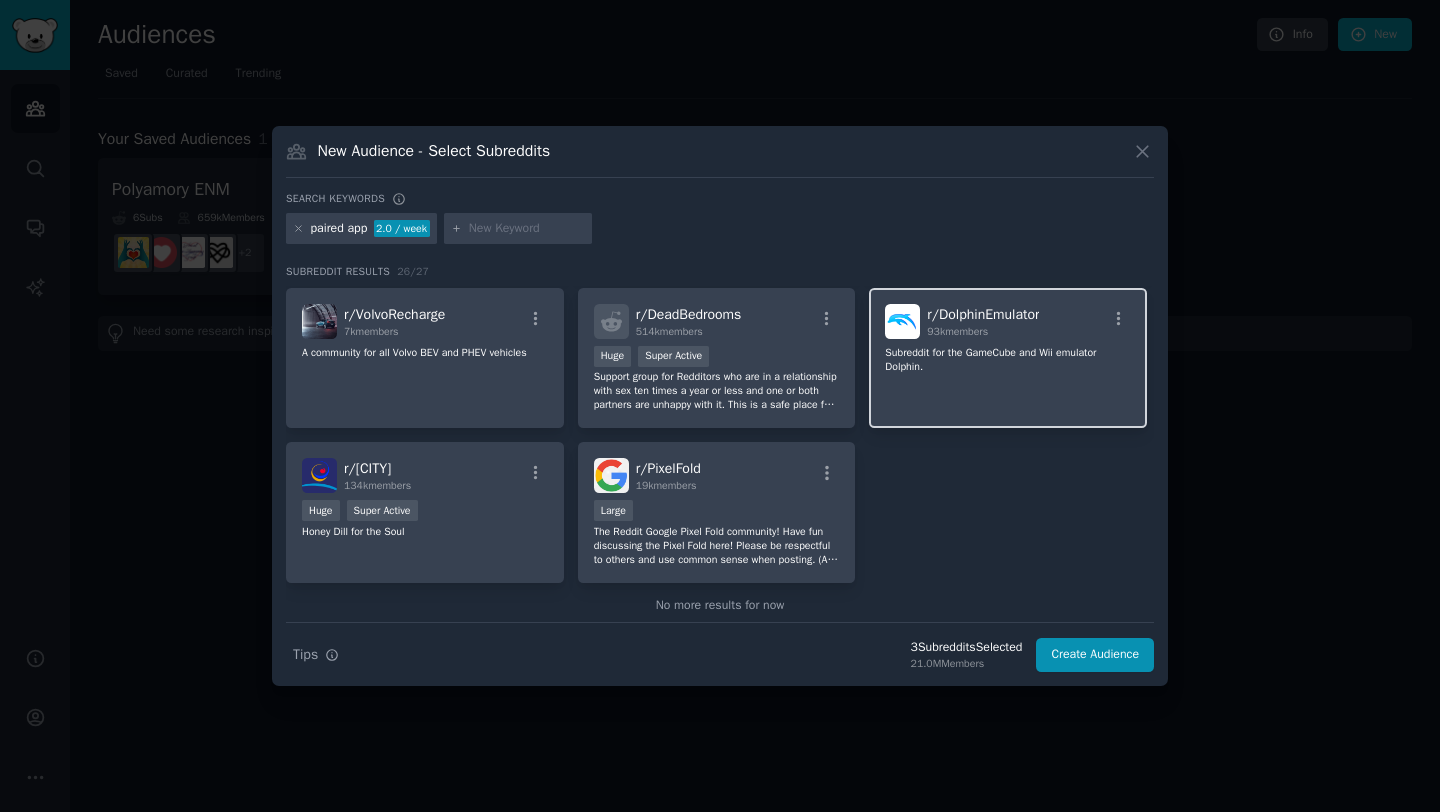 scroll, scrollTop: 1068, scrollLeft: 0, axis: vertical 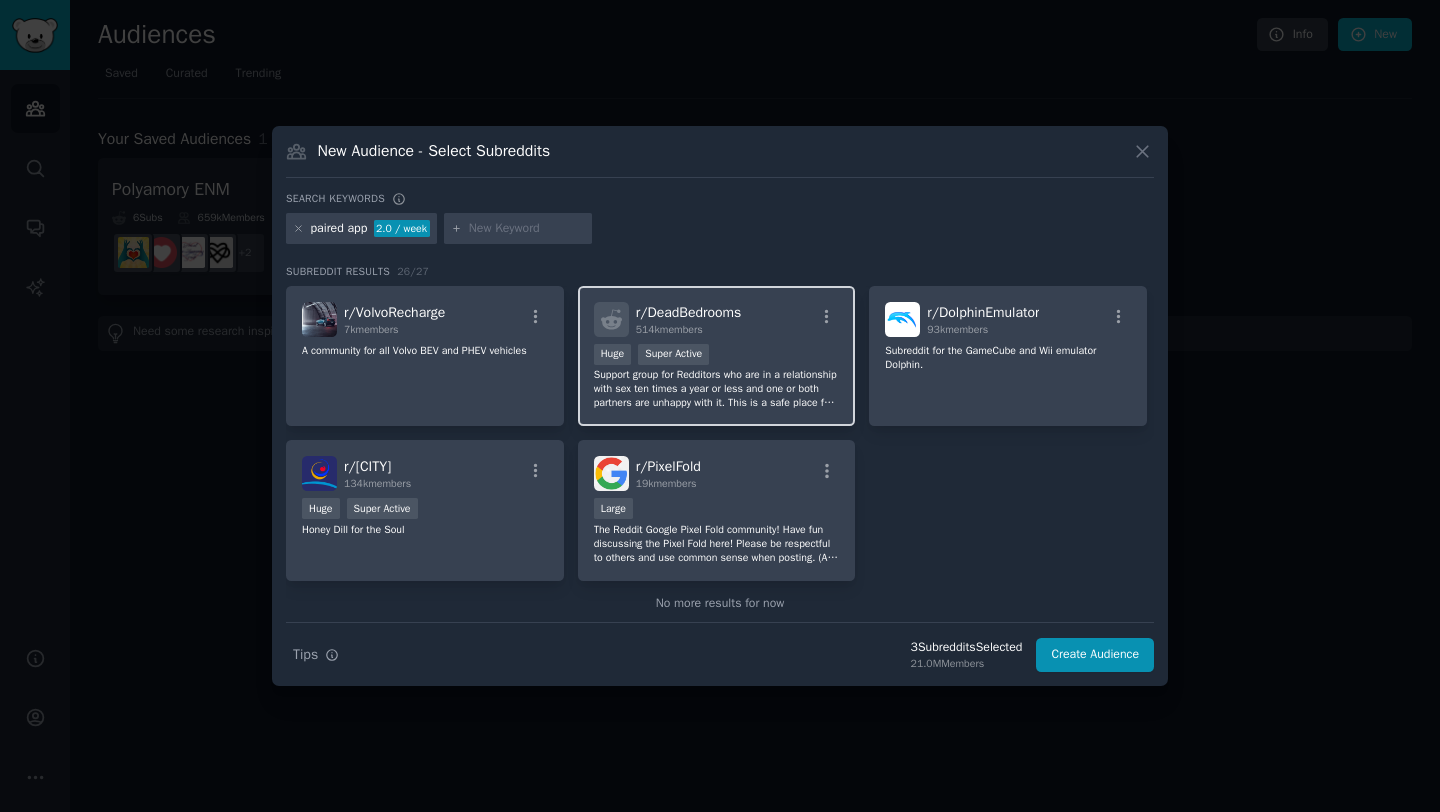 click on "Huge Super Active" at bounding box center [717, 356] 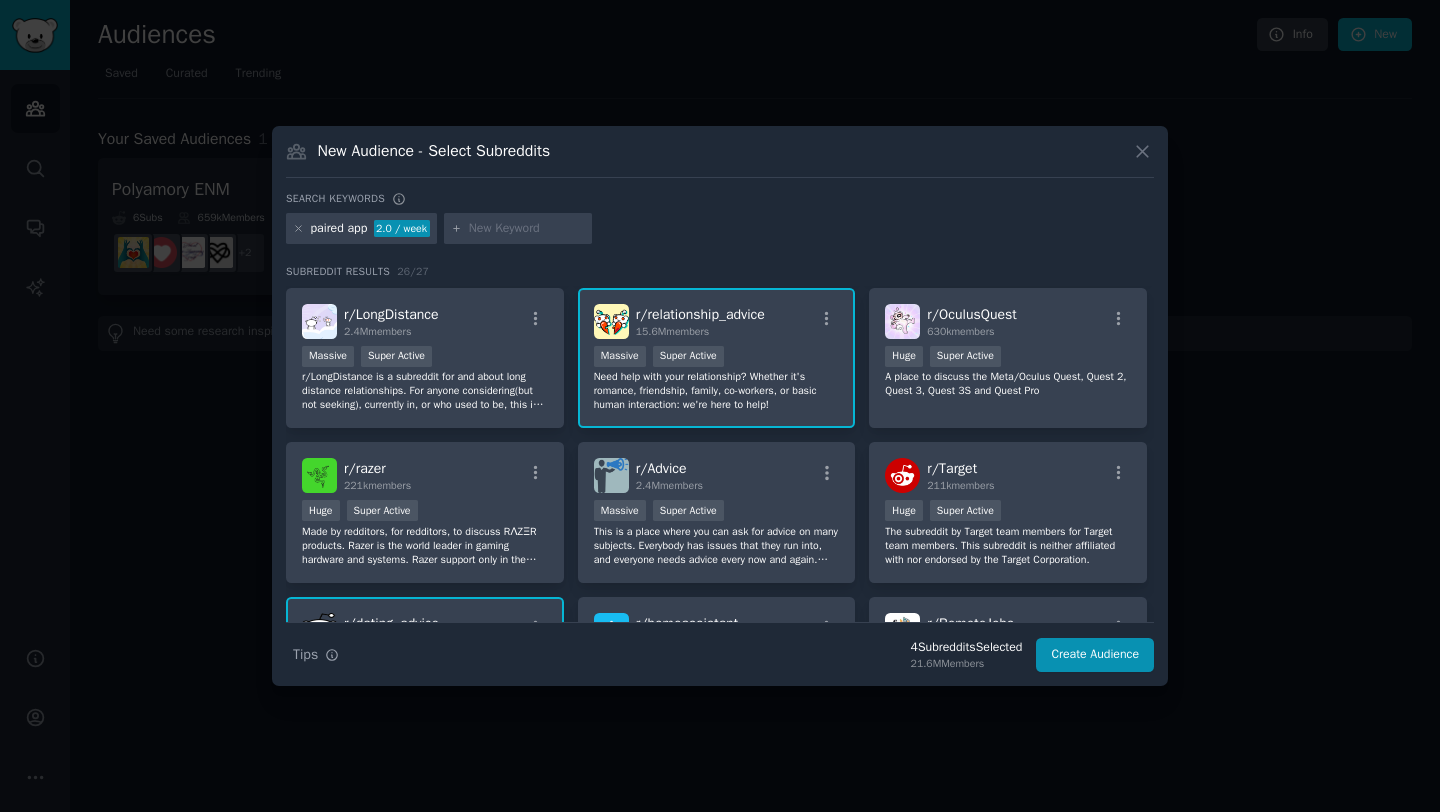 scroll, scrollTop: 0, scrollLeft: 0, axis: both 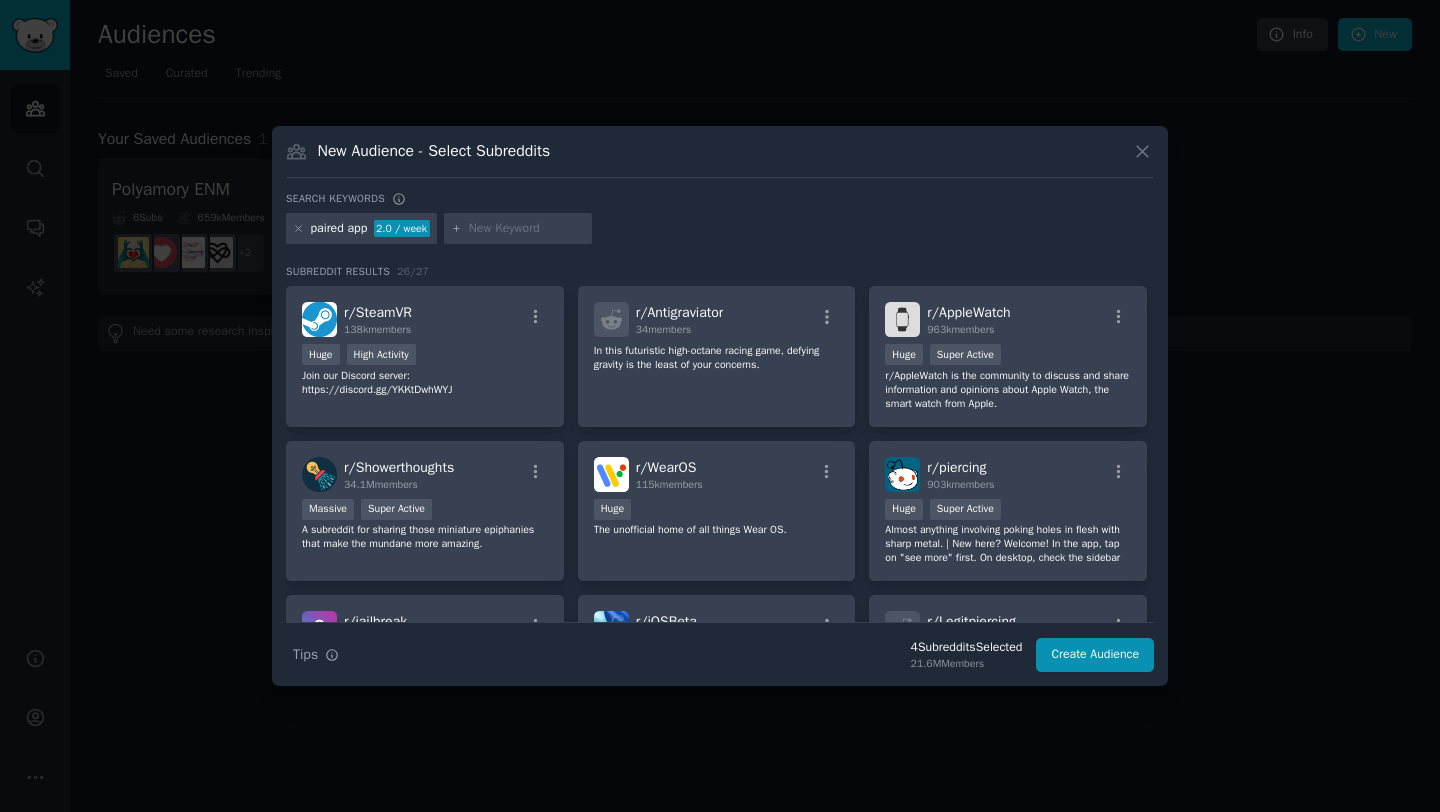 click at bounding box center (527, 229) 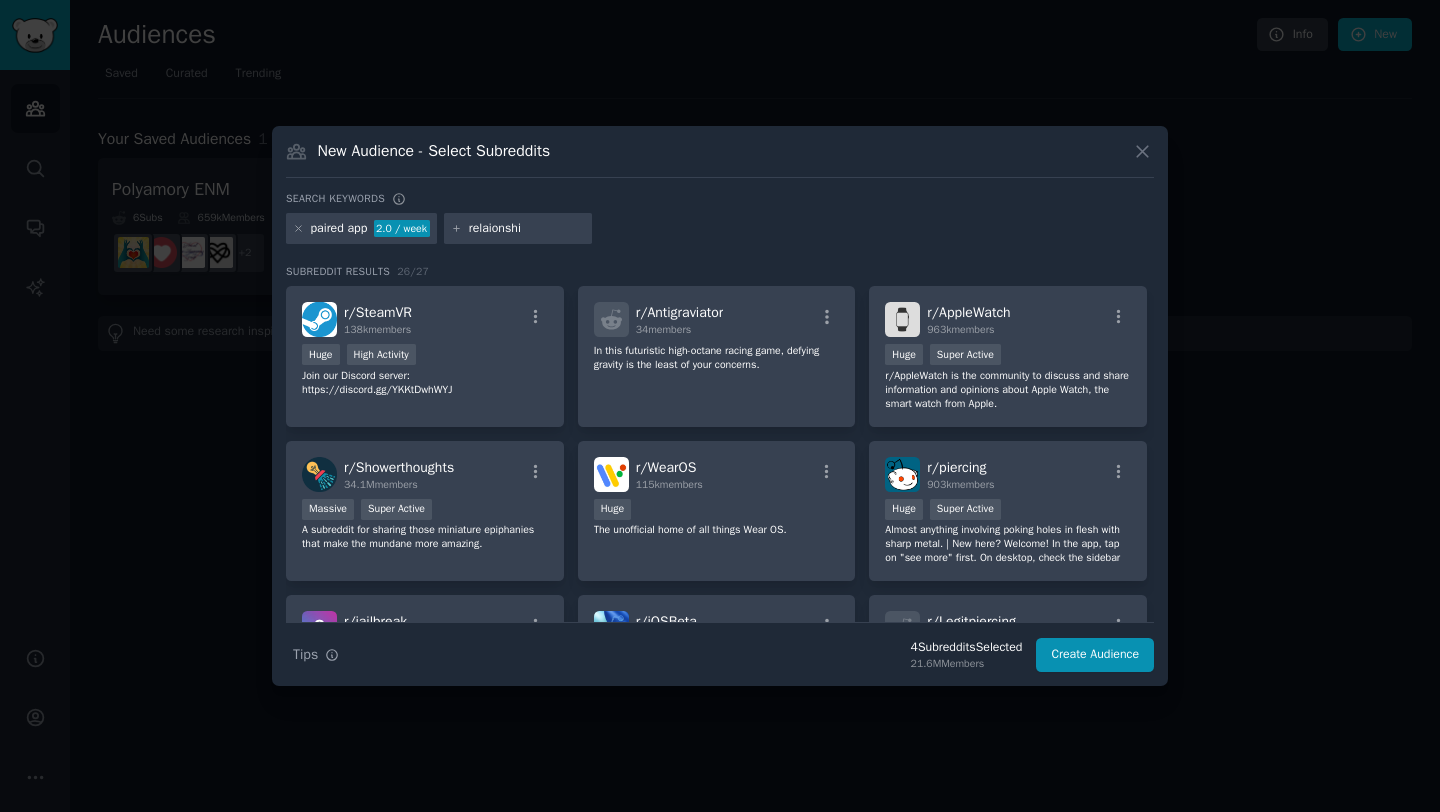 type on "relaionship" 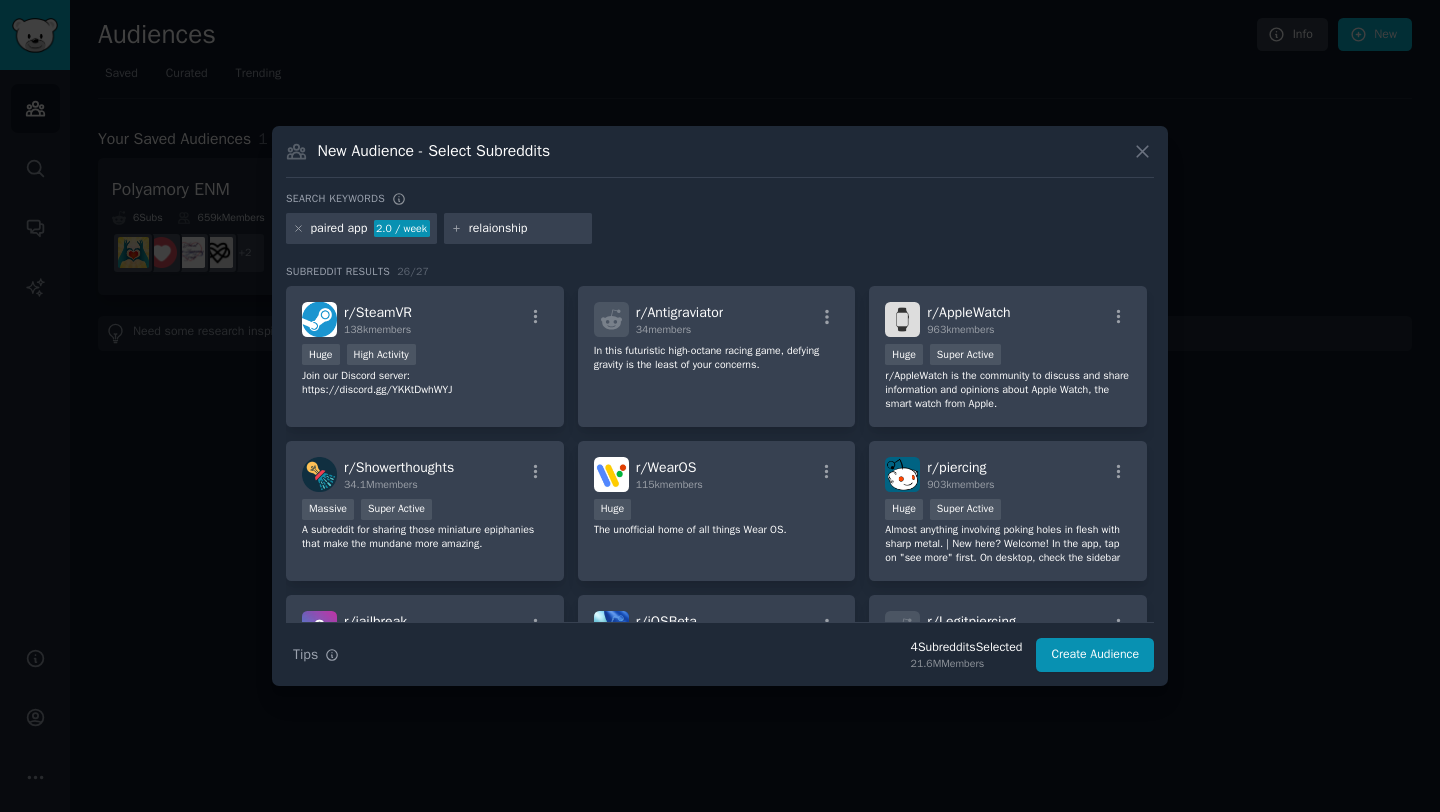 type 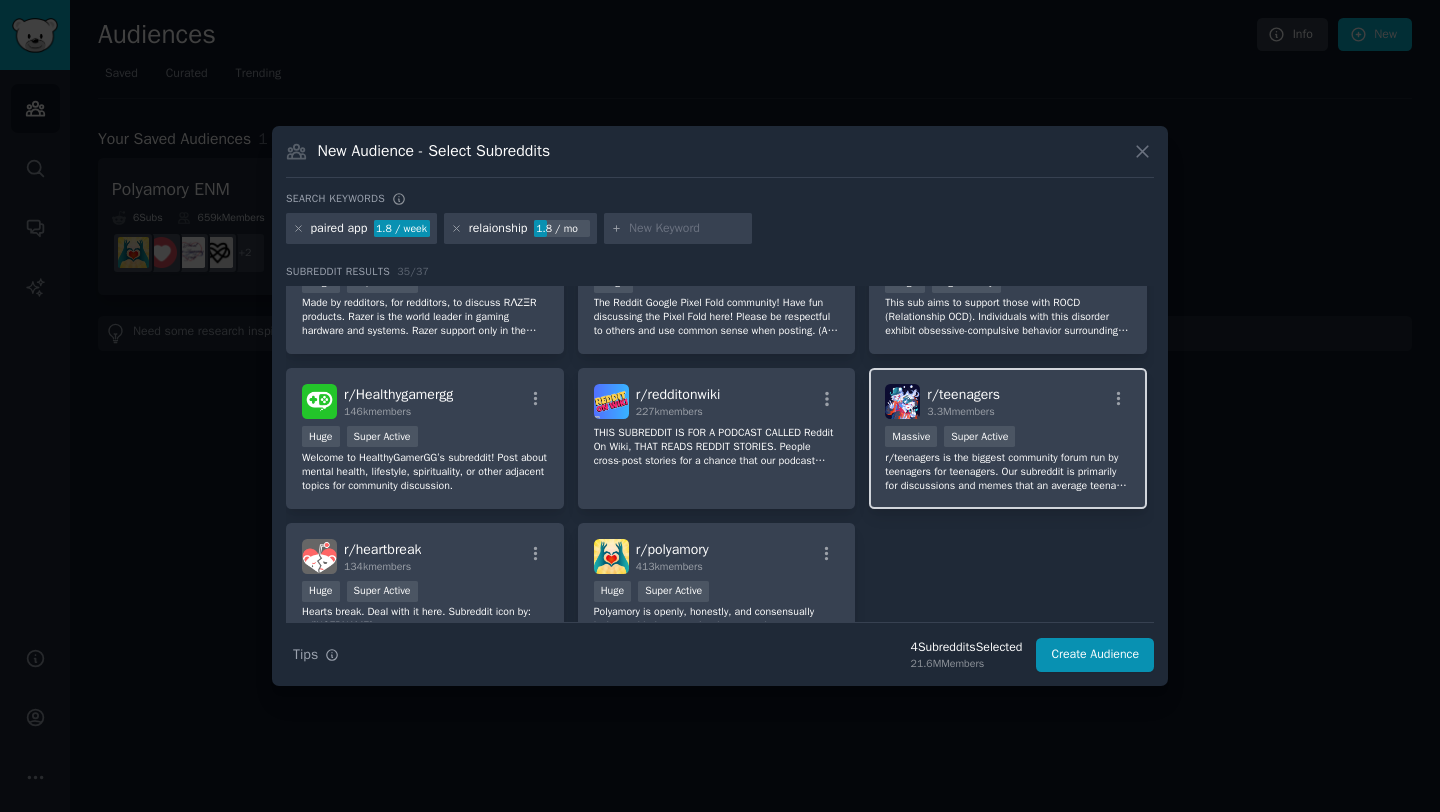 scroll, scrollTop: 1574, scrollLeft: 0, axis: vertical 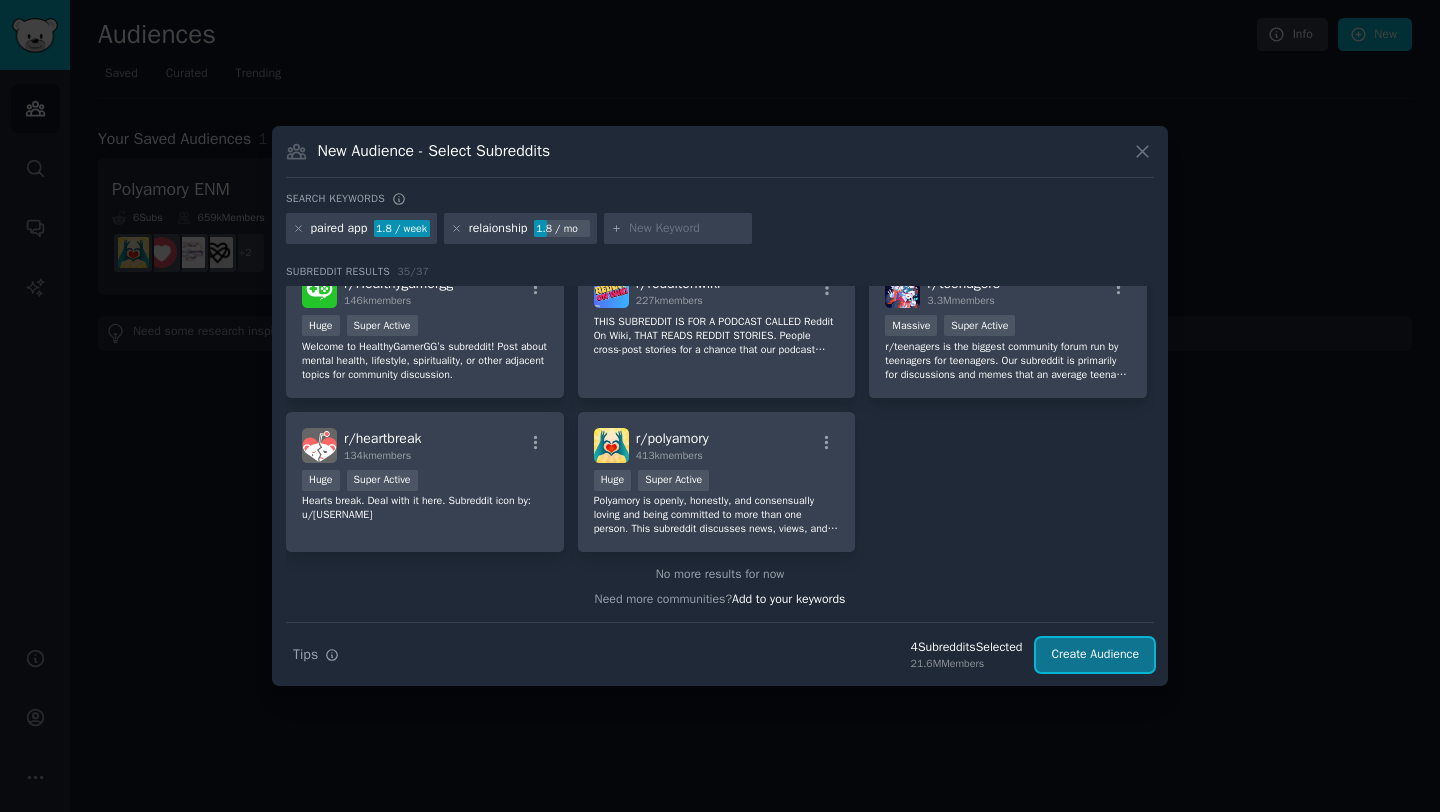 click on "Create Audience" at bounding box center [1095, 655] 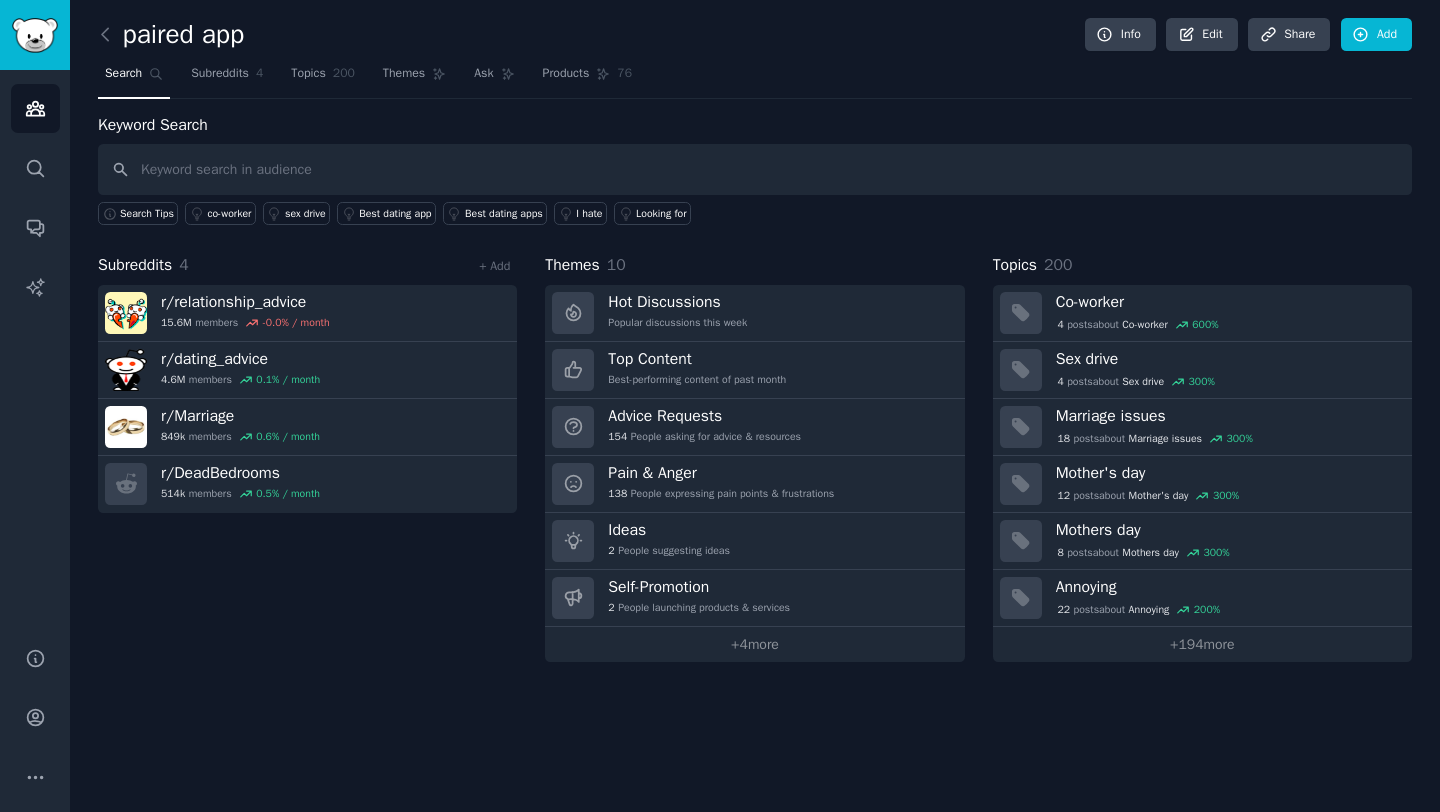 click at bounding box center [755, 169] 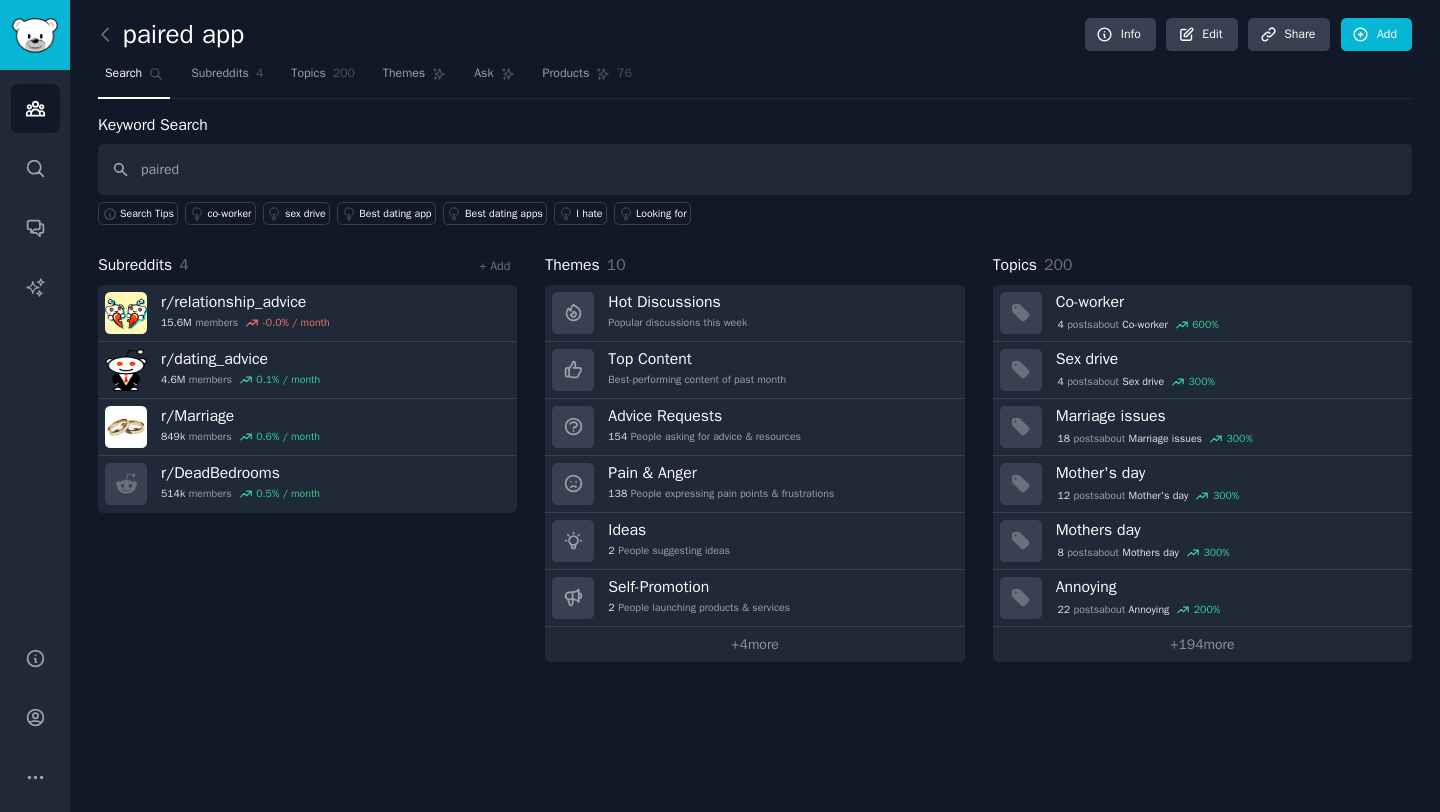 type on "paired" 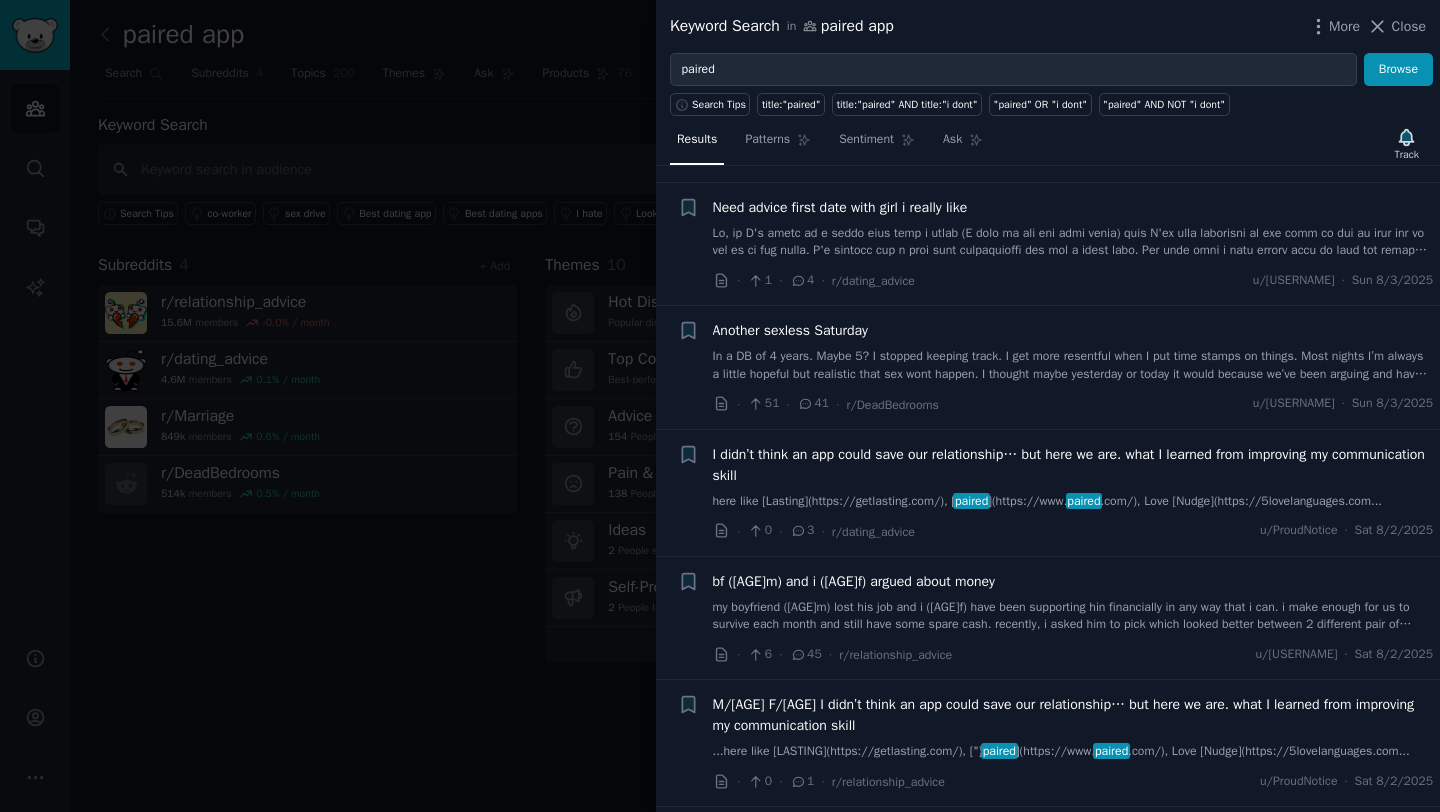 scroll, scrollTop: 1100, scrollLeft: 0, axis: vertical 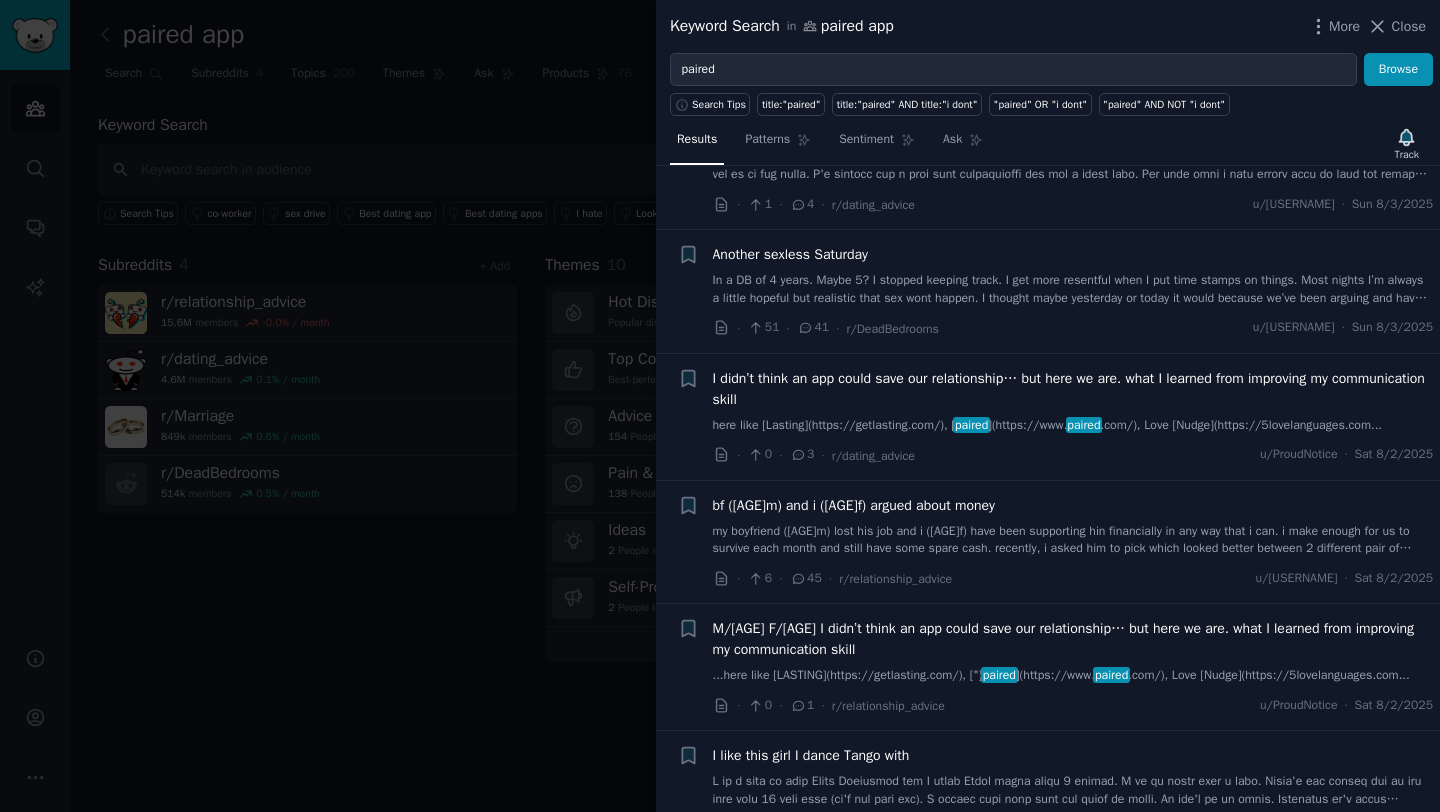 click on "I didn’t think an app could save our relationship… but here we are. what I learned from improving my communication skill" at bounding box center (1073, 389) 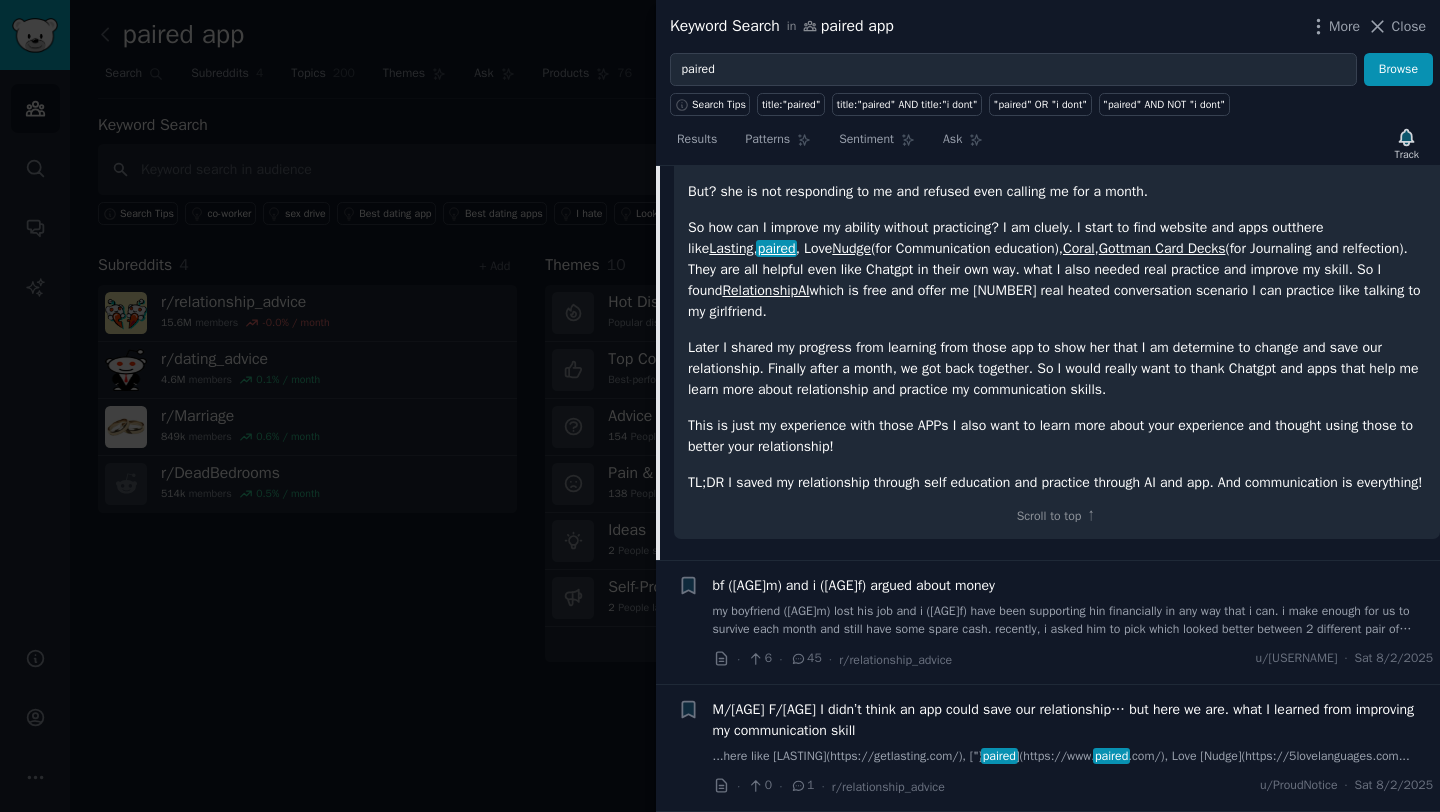scroll, scrollTop: 1712, scrollLeft: 0, axis: vertical 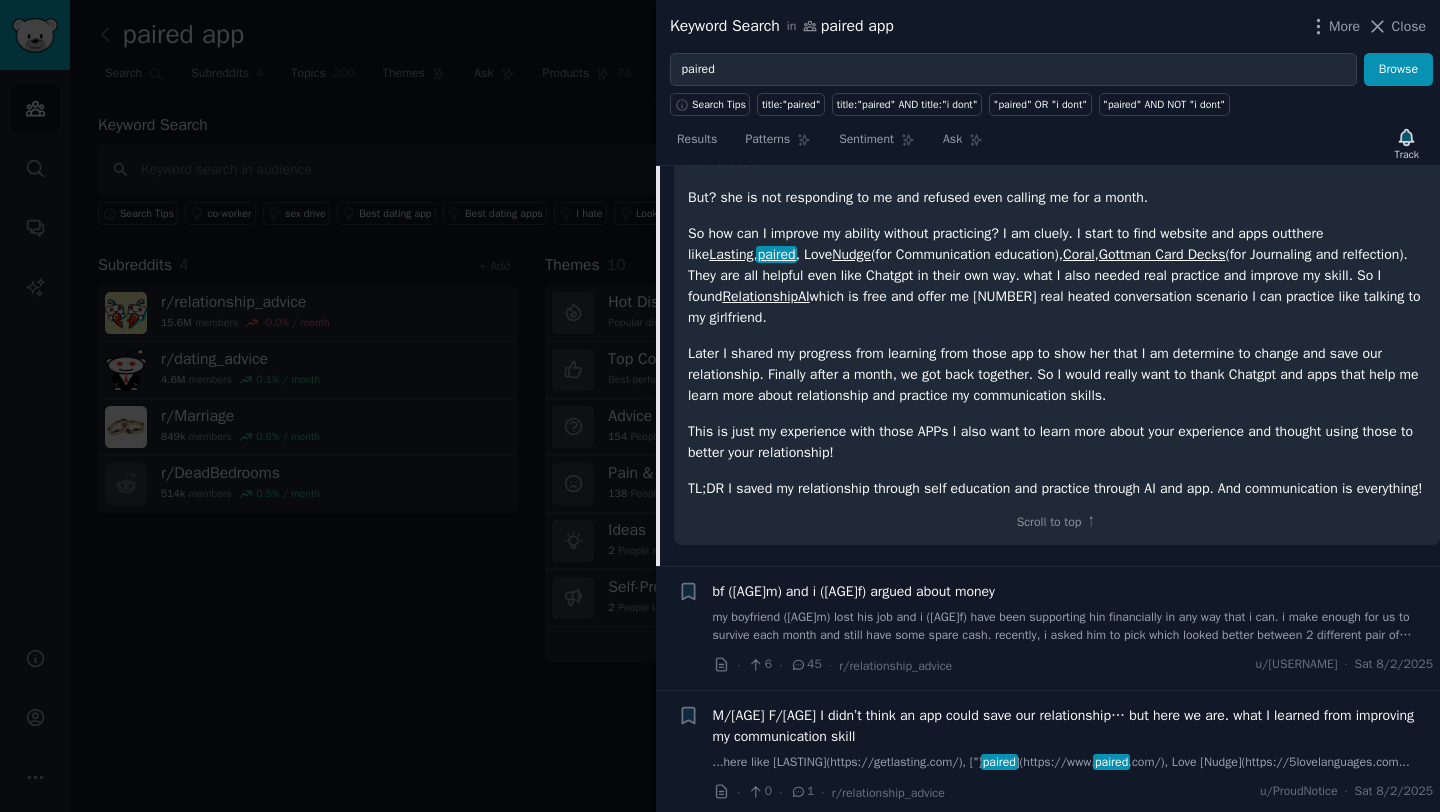 click on "RelationshipAI" at bounding box center (765, 296) 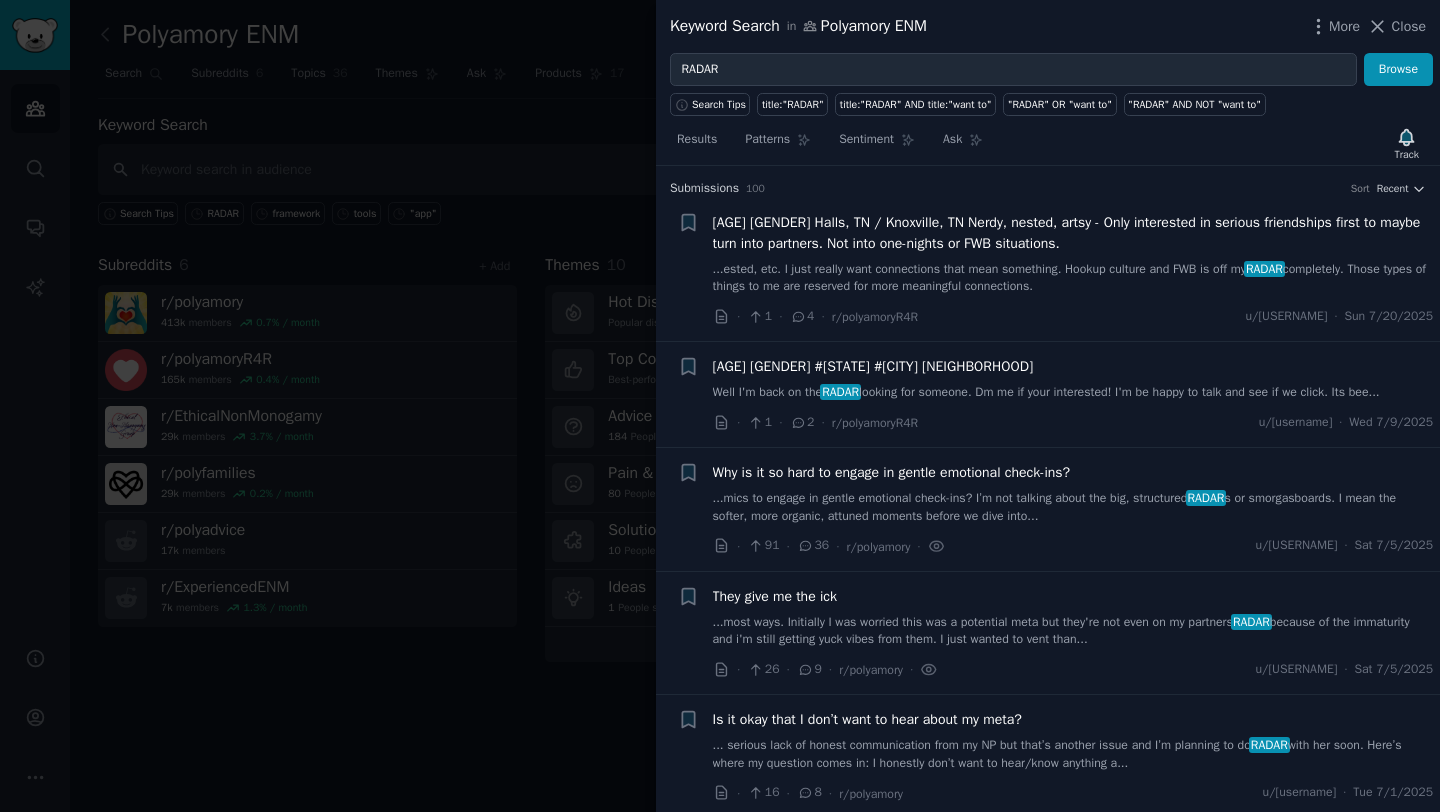 scroll, scrollTop: 0, scrollLeft: 0, axis: both 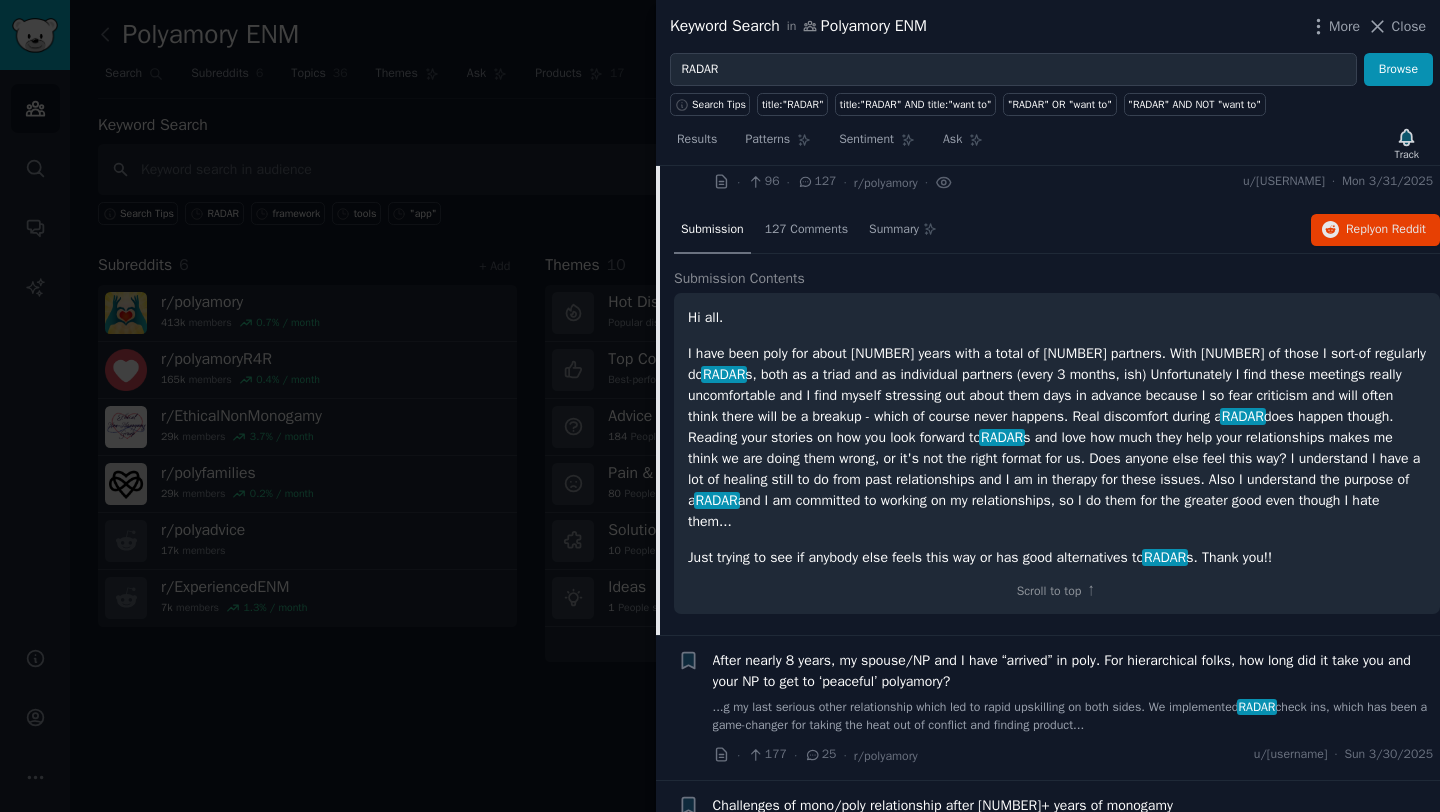 click at bounding box center [720, 406] 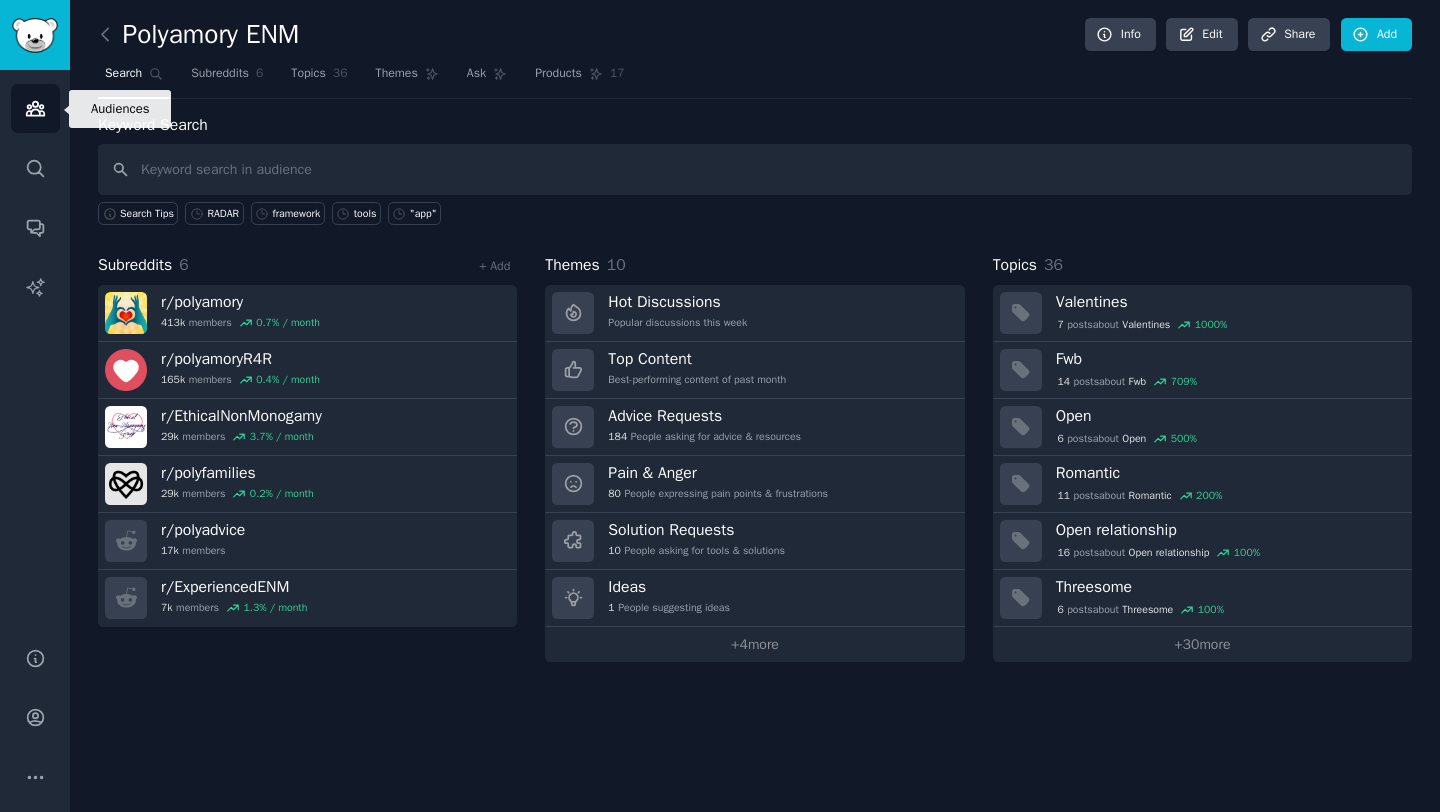 click 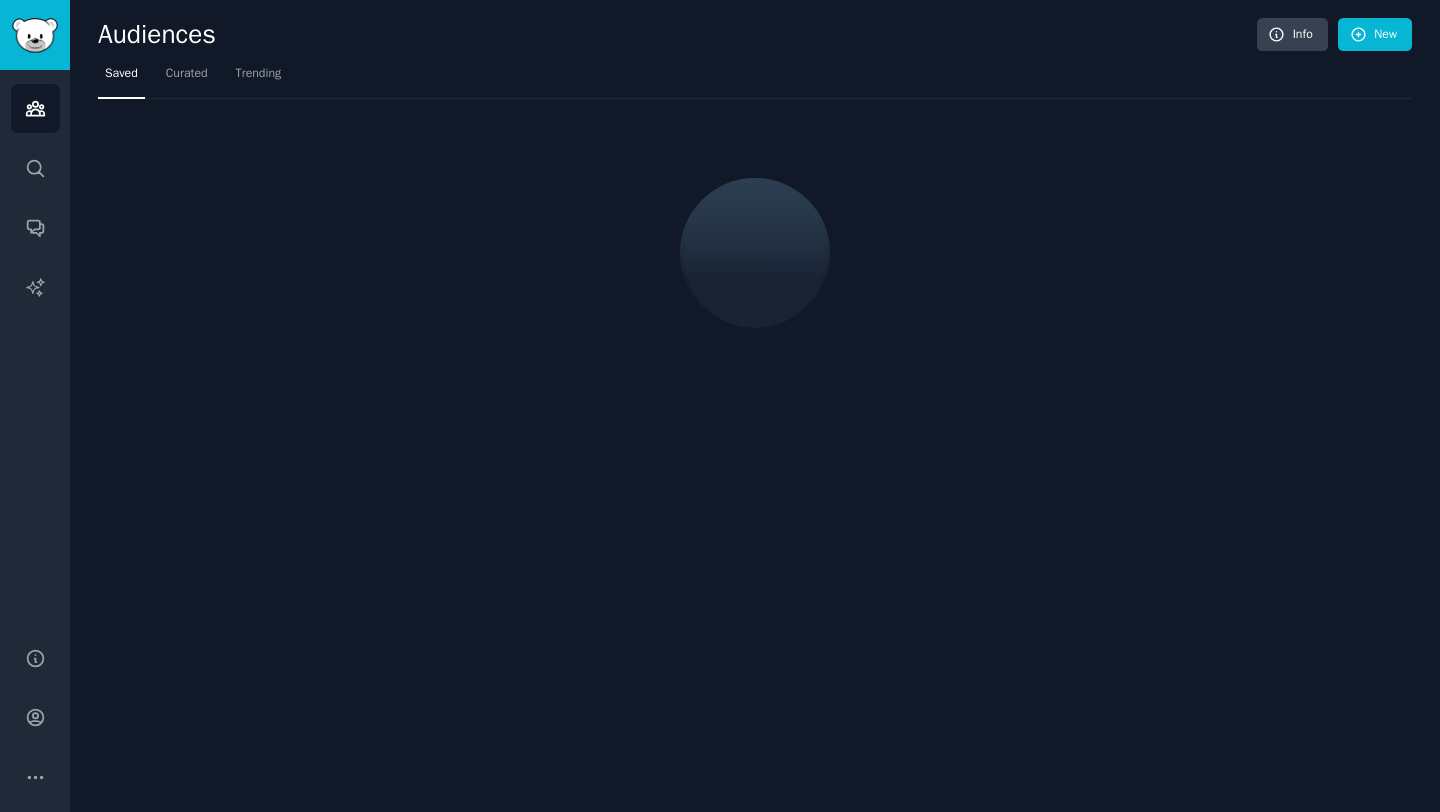 scroll, scrollTop: 0, scrollLeft: 0, axis: both 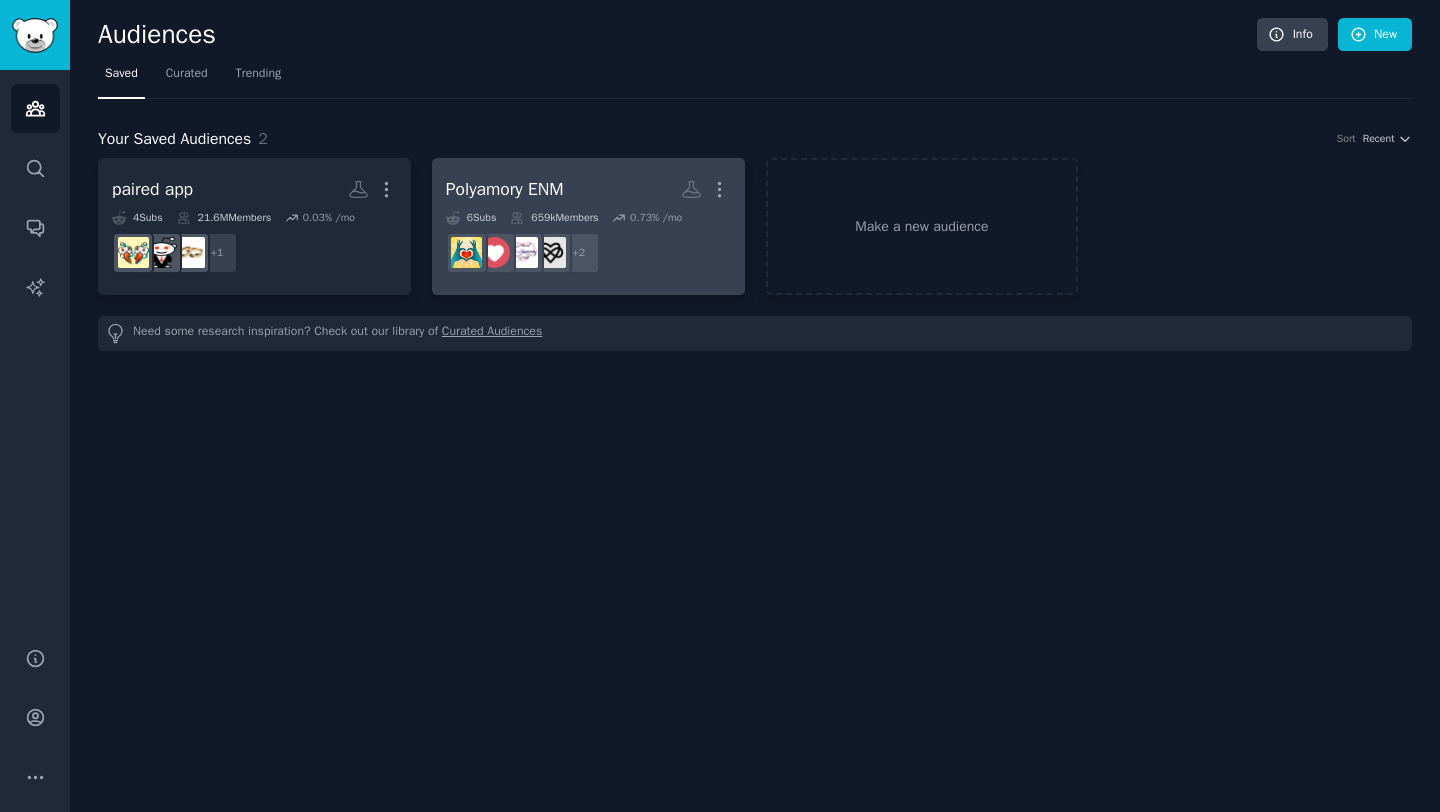 click on "659k  Members" at bounding box center (554, 218) 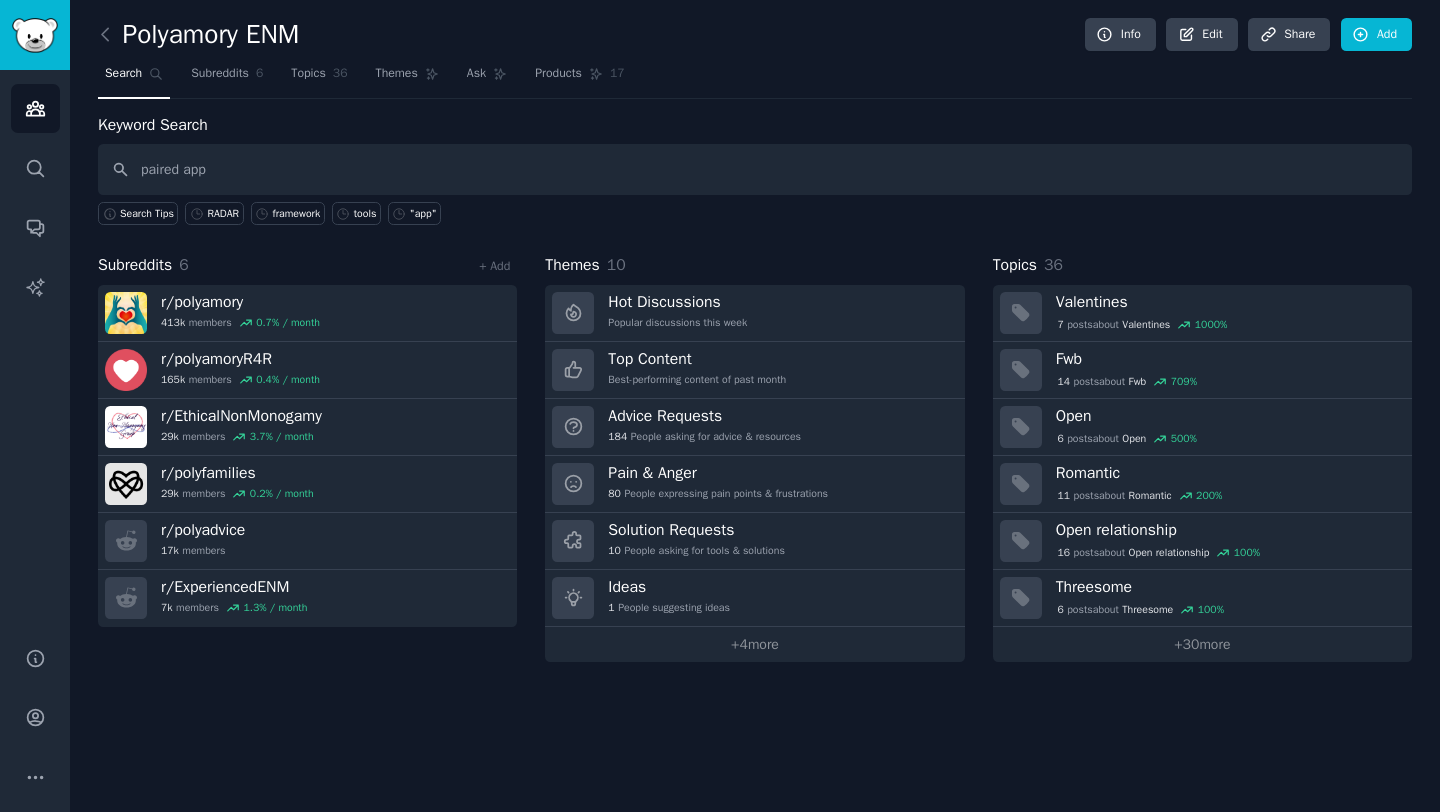 type on "paired app" 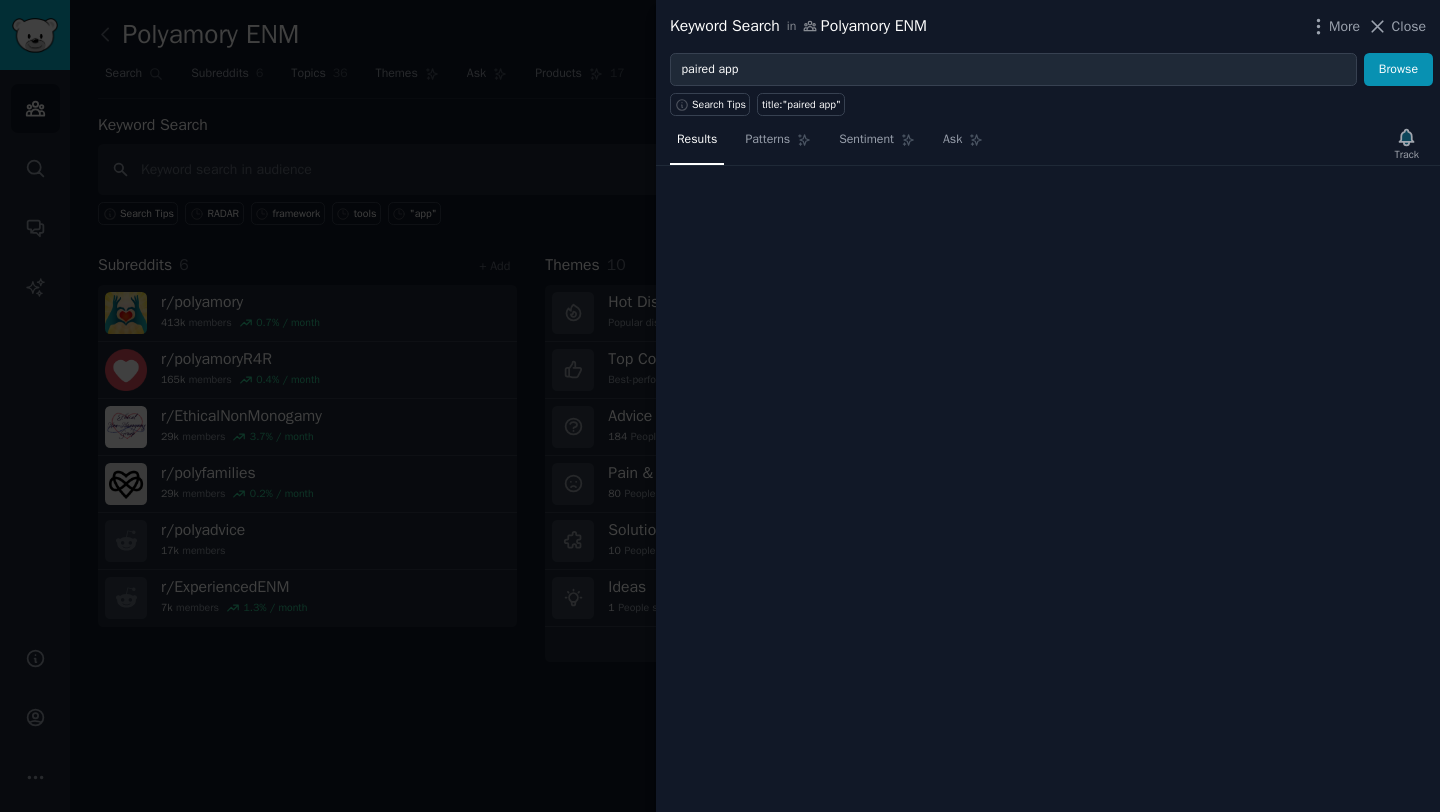 type 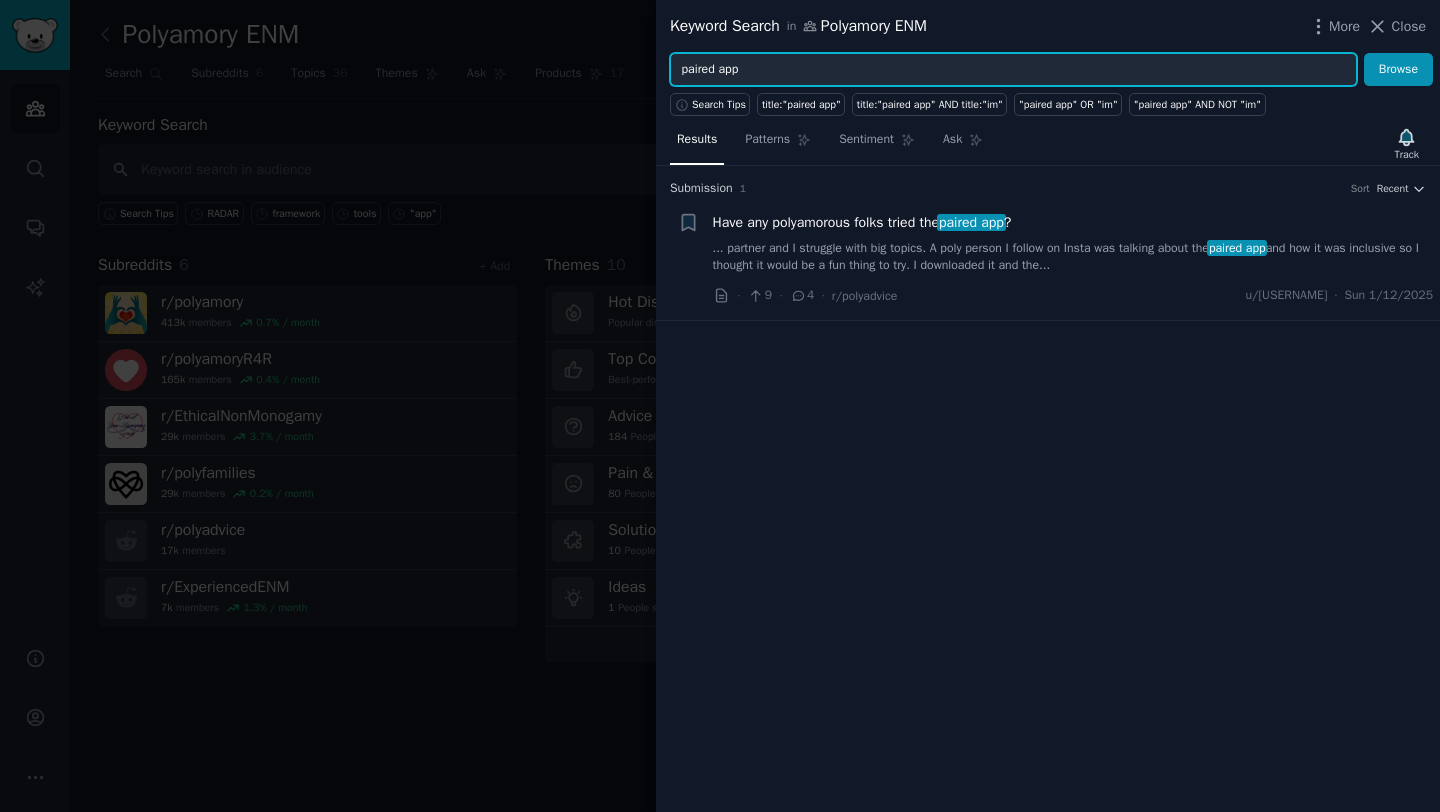 click on "paired app" at bounding box center (1013, 70) 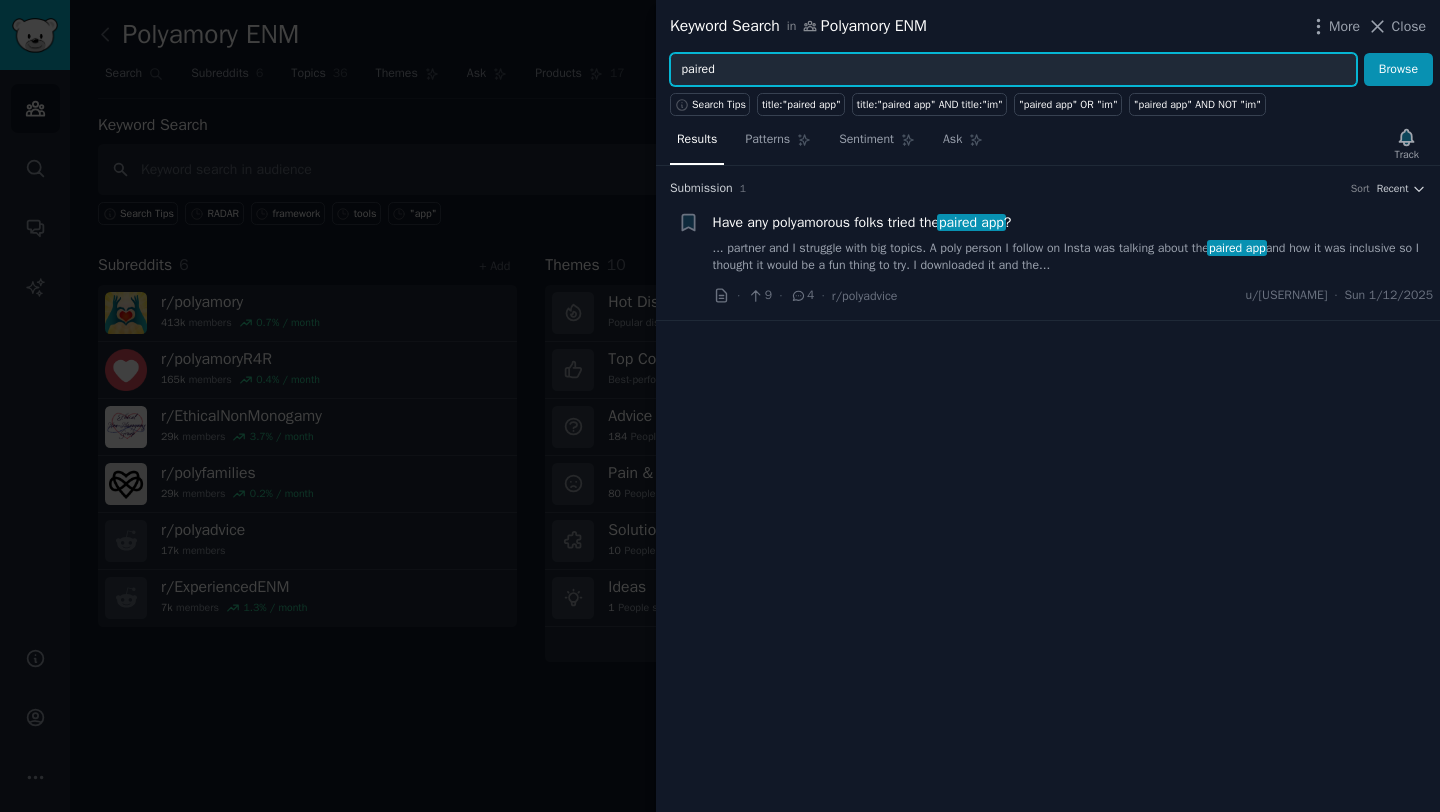 type on "paired" 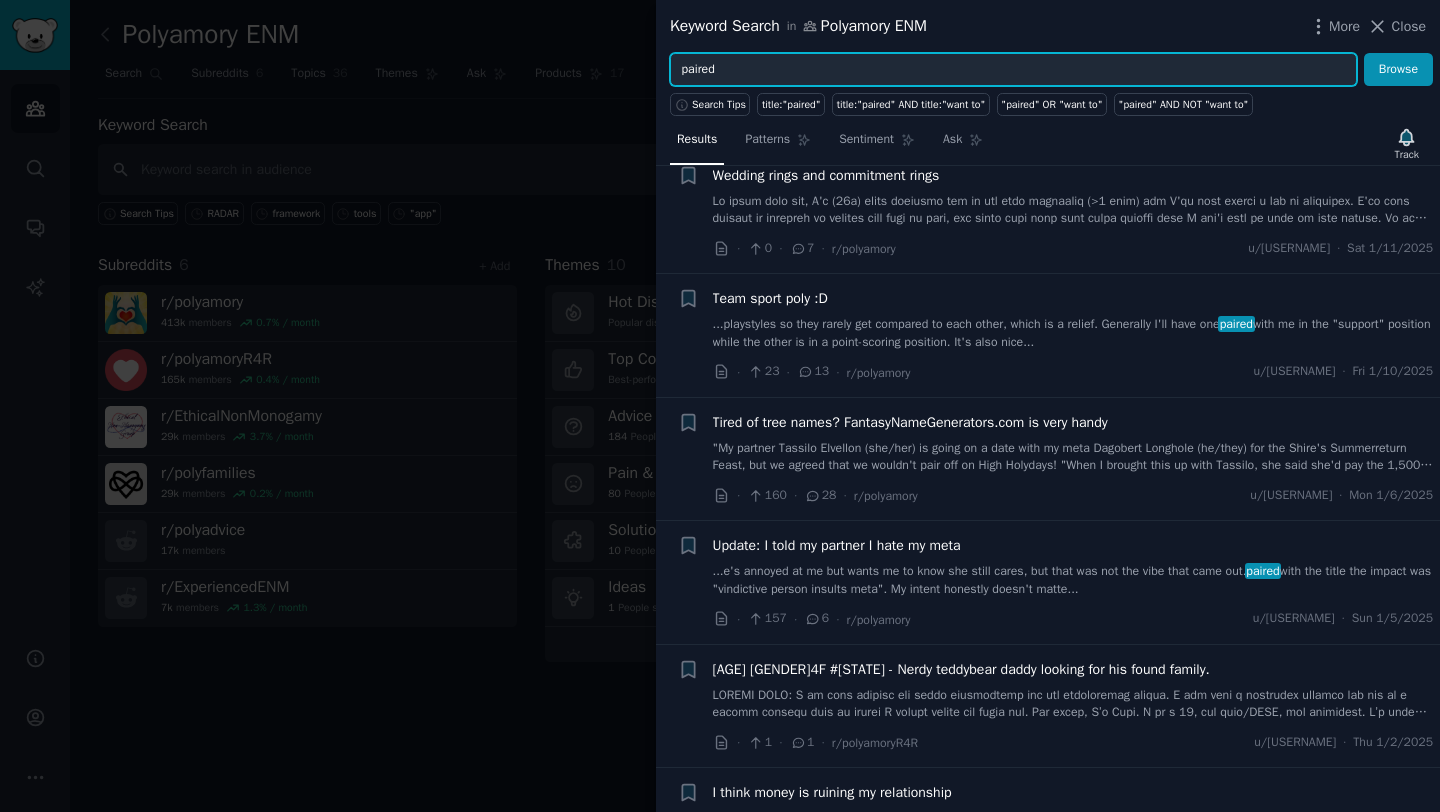 scroll, scrollTop: 6215, scrollLeft: 0, axis: vertical 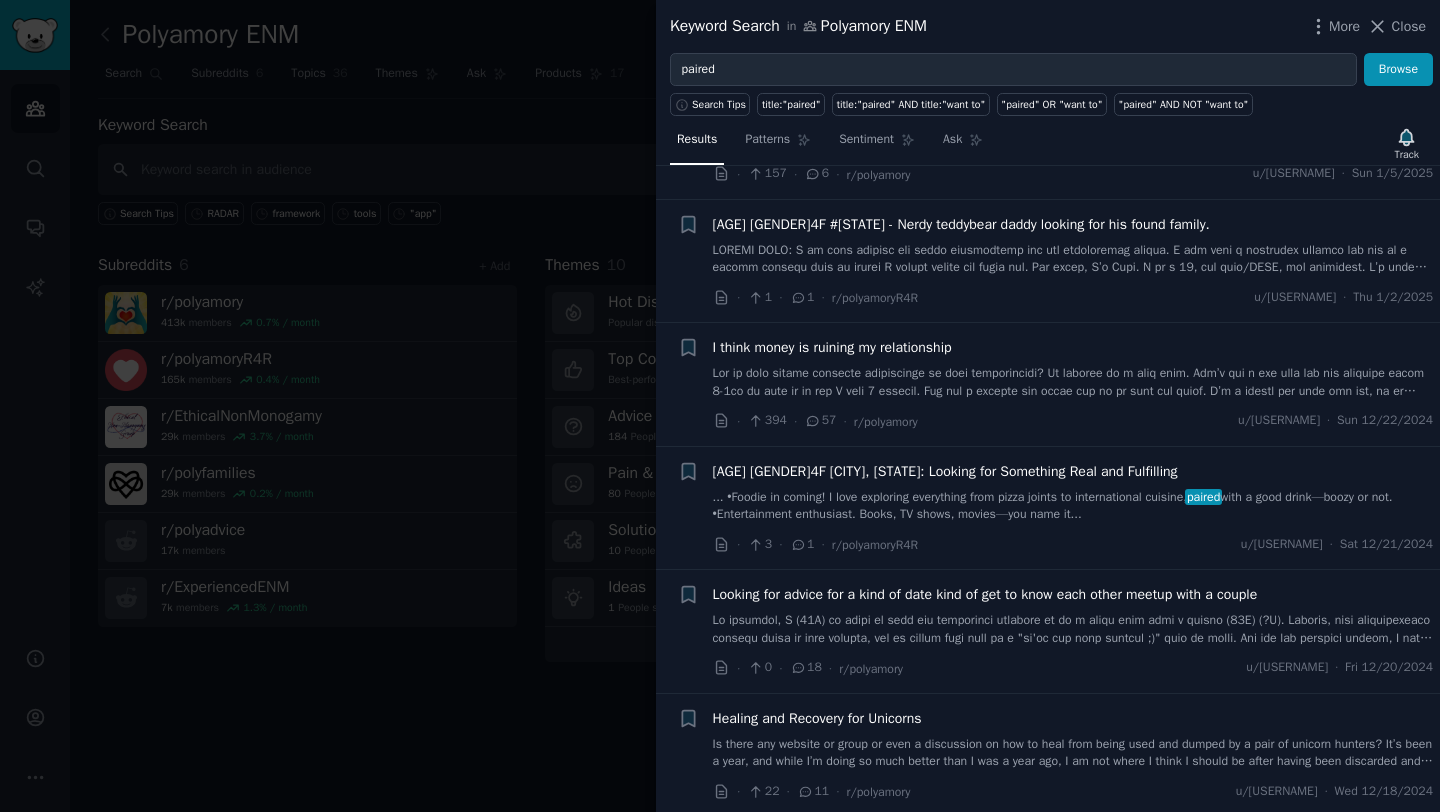 click at bounding box center (720, 406) 